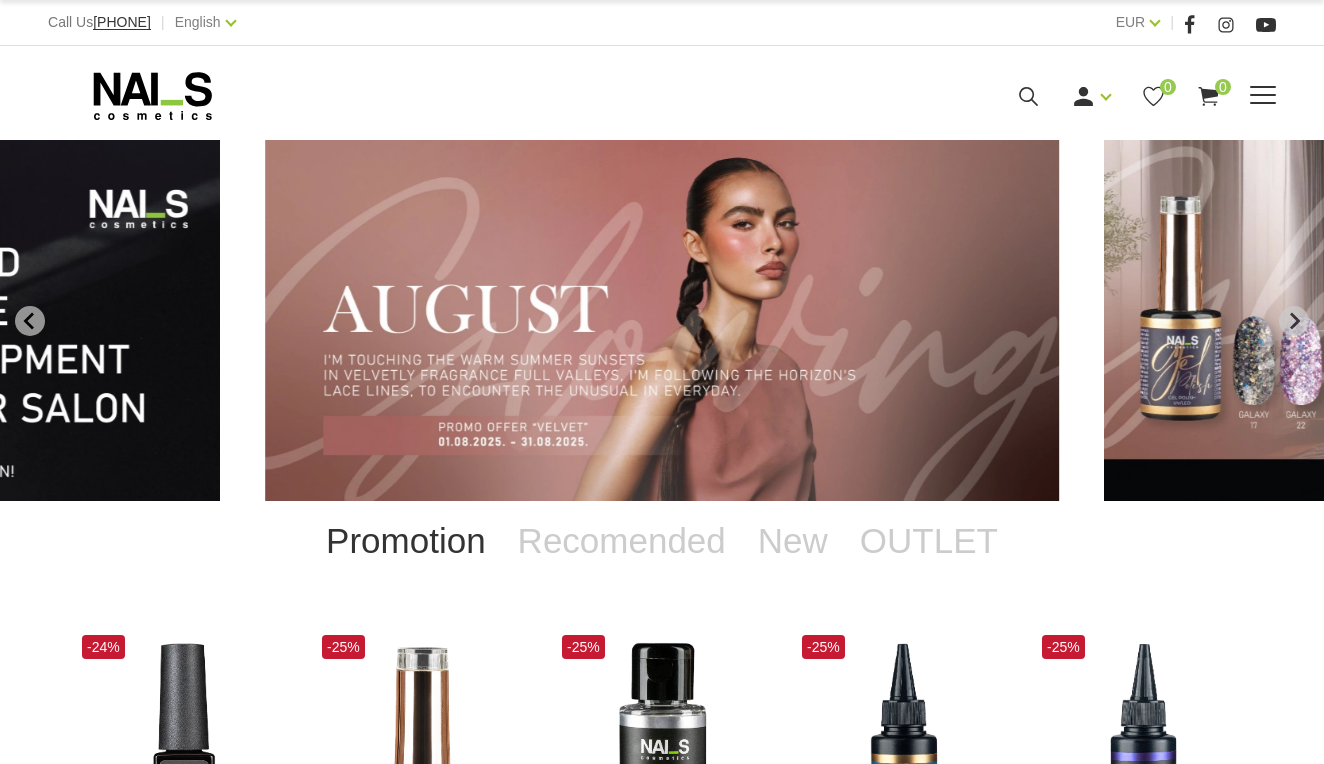 scroll, scrollTop: 0, scrollLeft: 0, axis: both 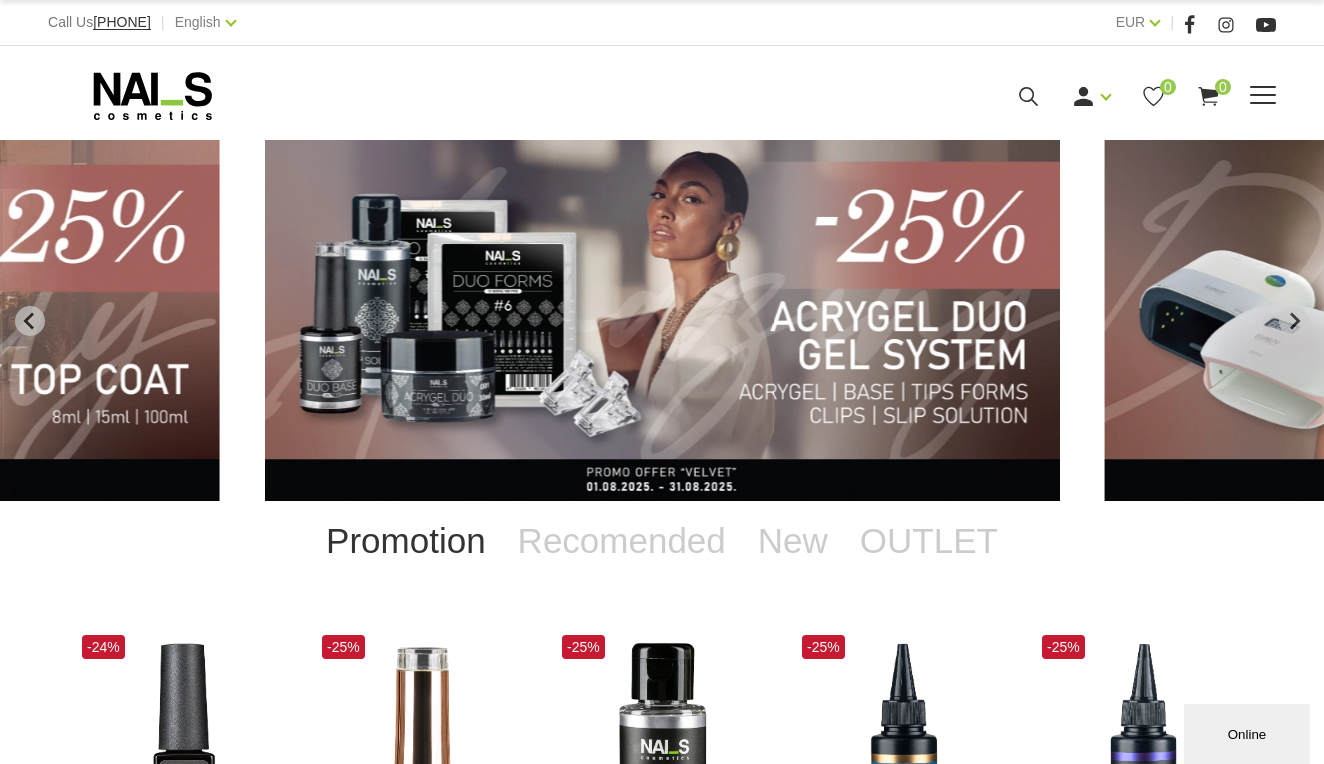 click 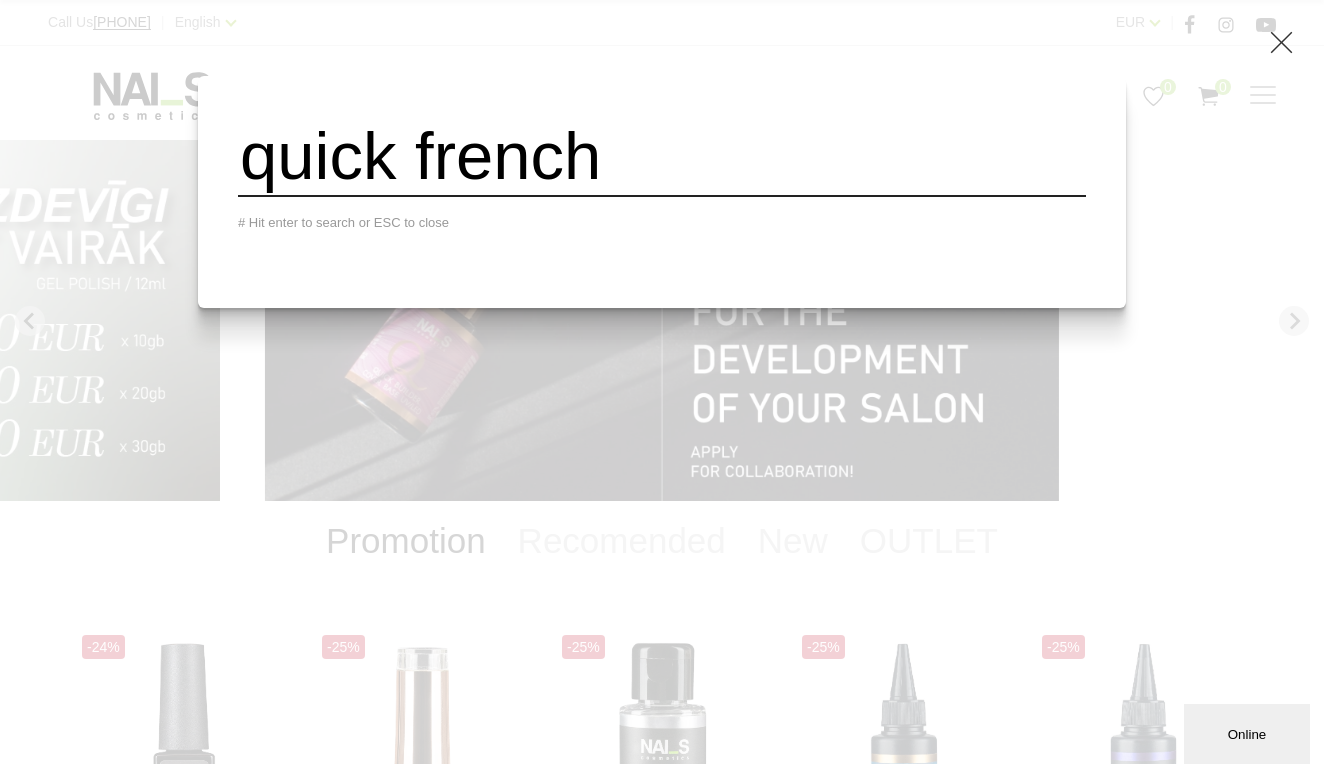 type on "quick french" 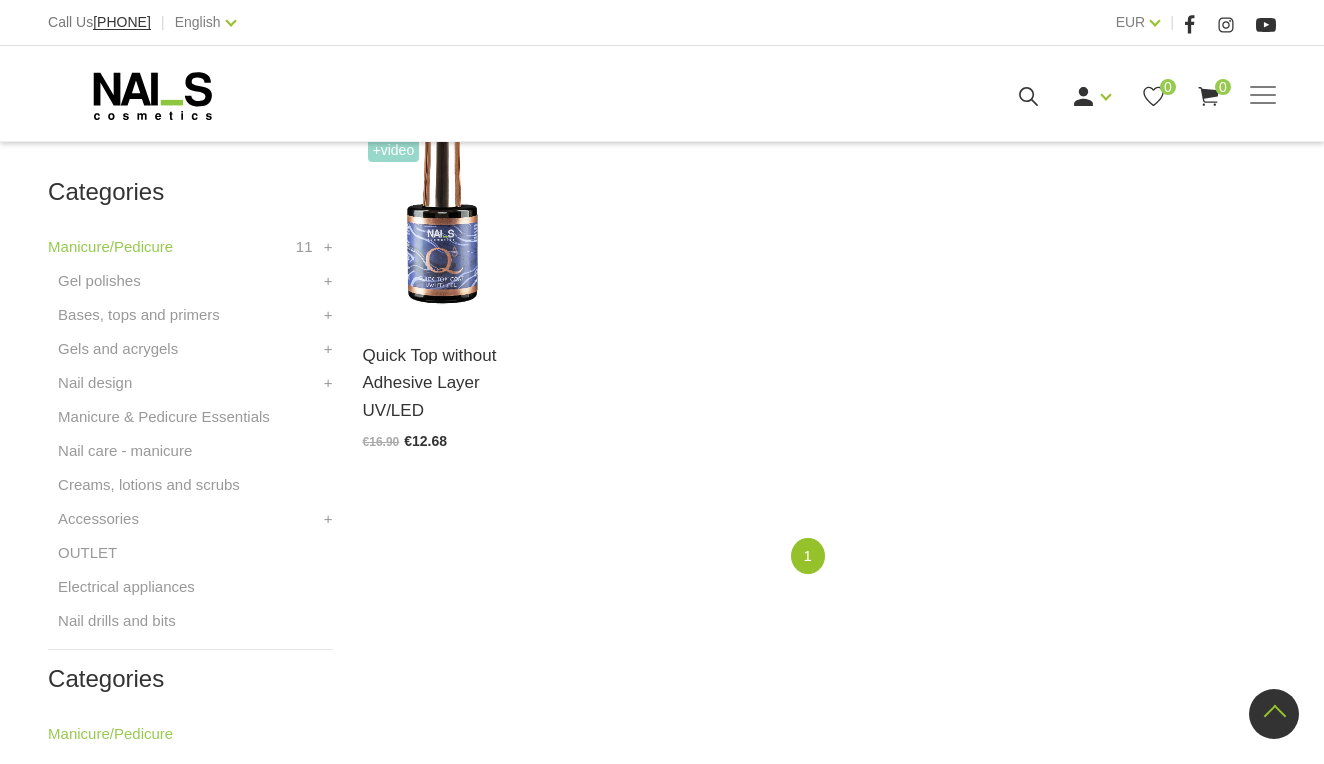 scroll, scrollTop: 534, scrollLeft: 0, axis: vertical 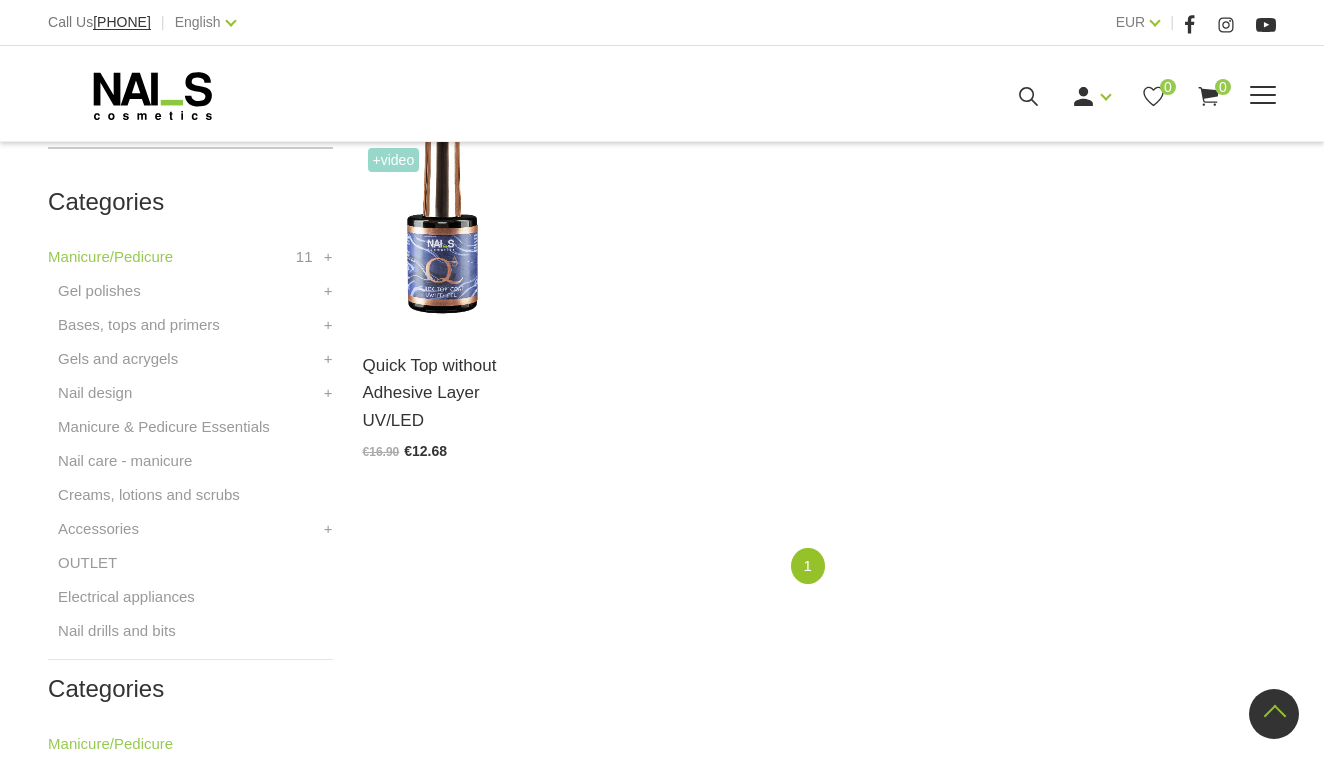 click on "Login Register
0
0" at bounding box center (880, 96) 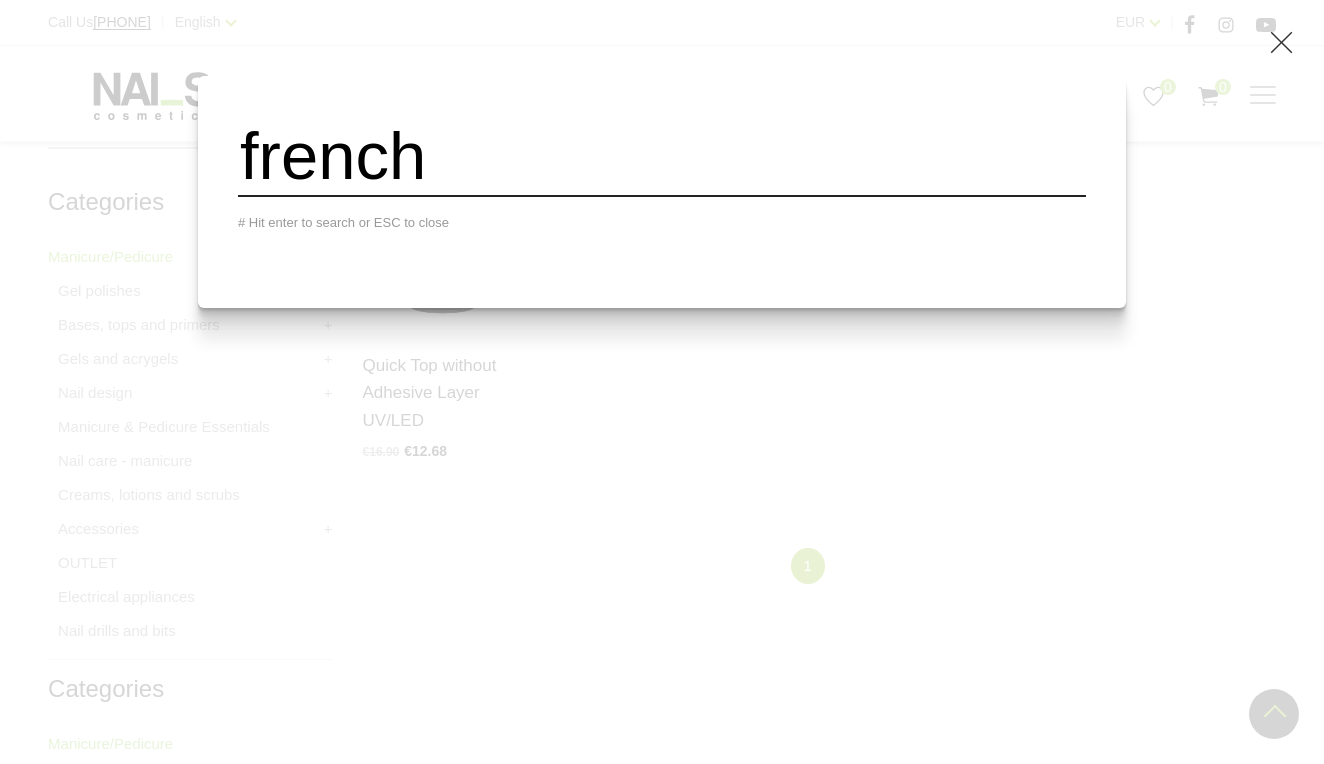 type on "french" 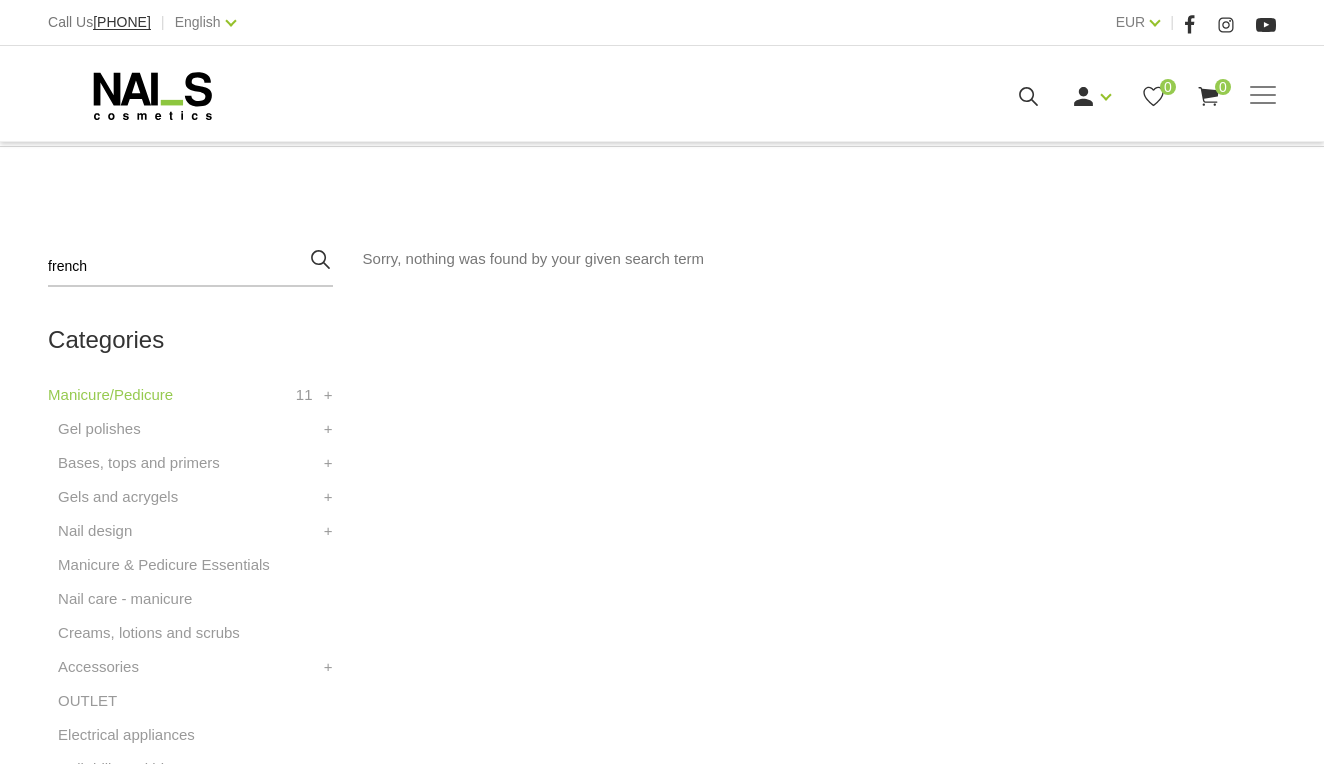 scroll, scrollTop: 412, scrollLeft: 0, axis: vertical 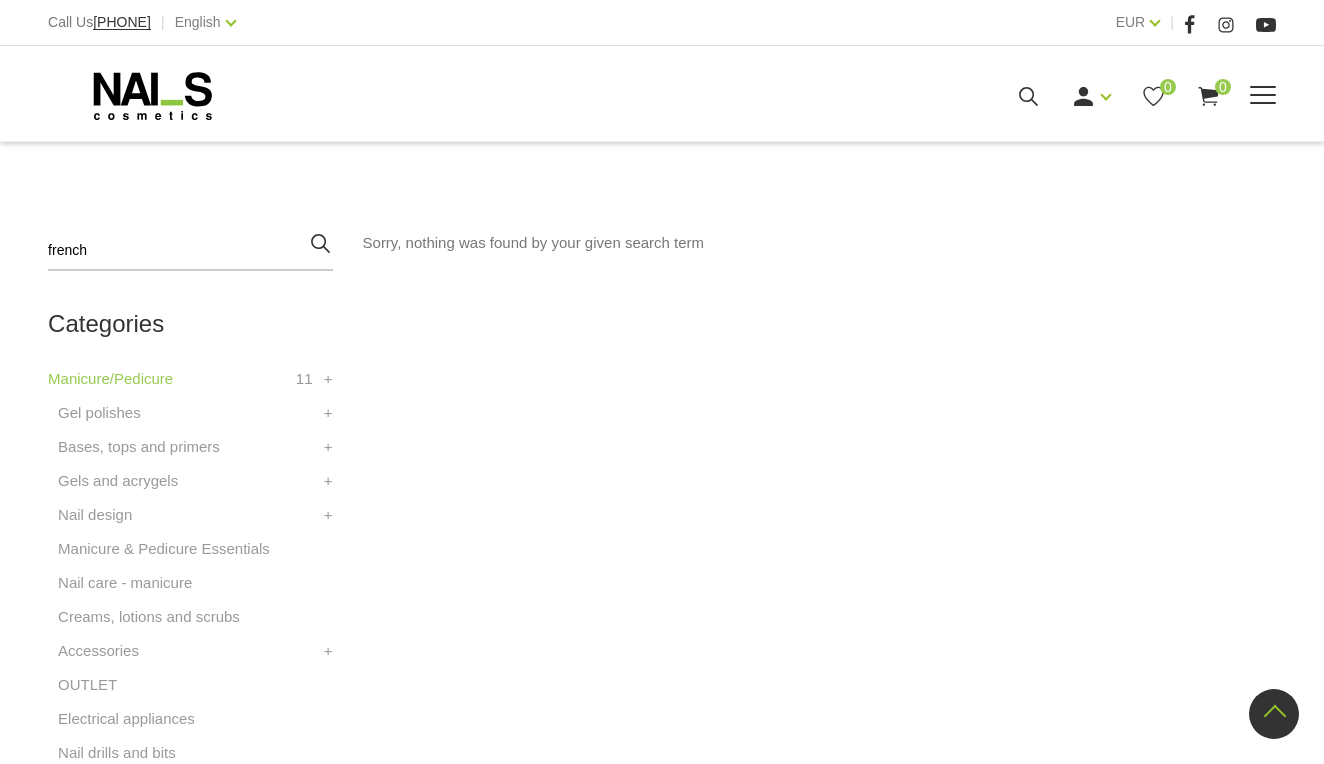 click 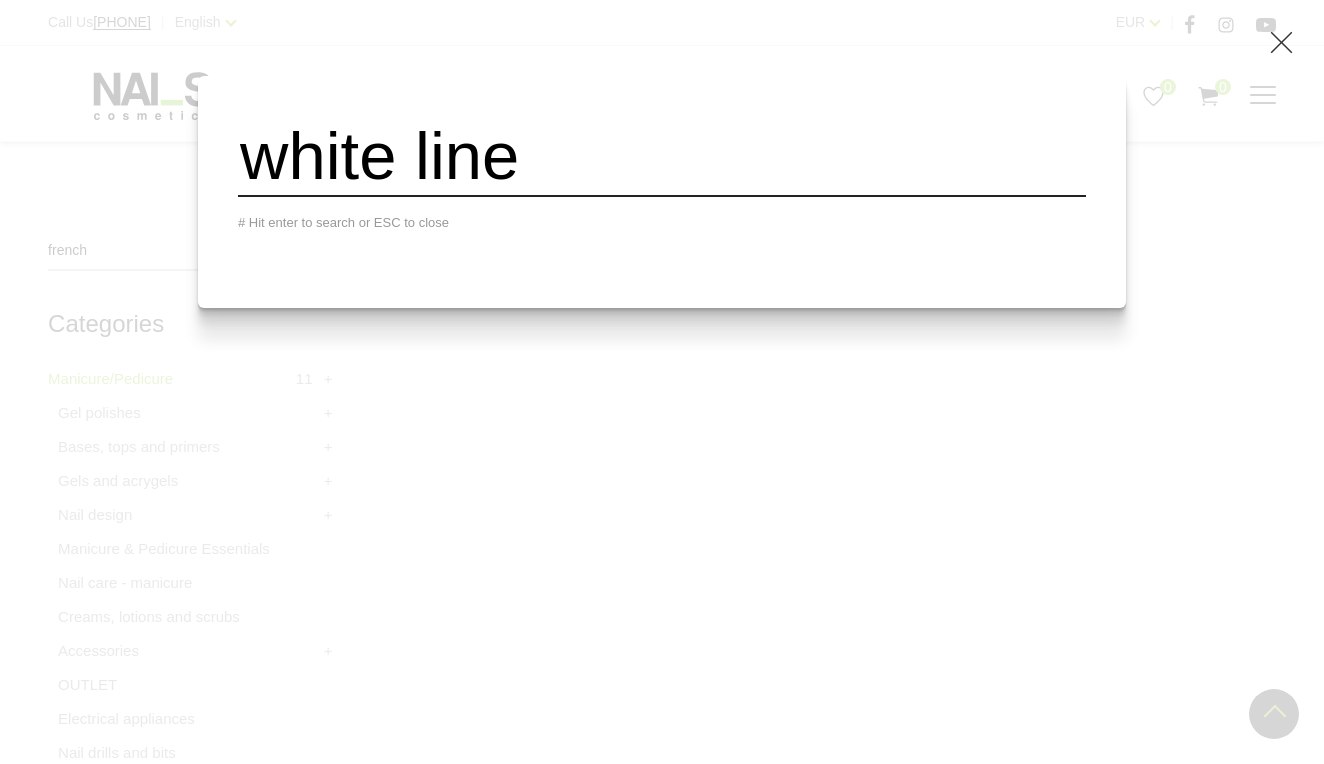 type on "white line" 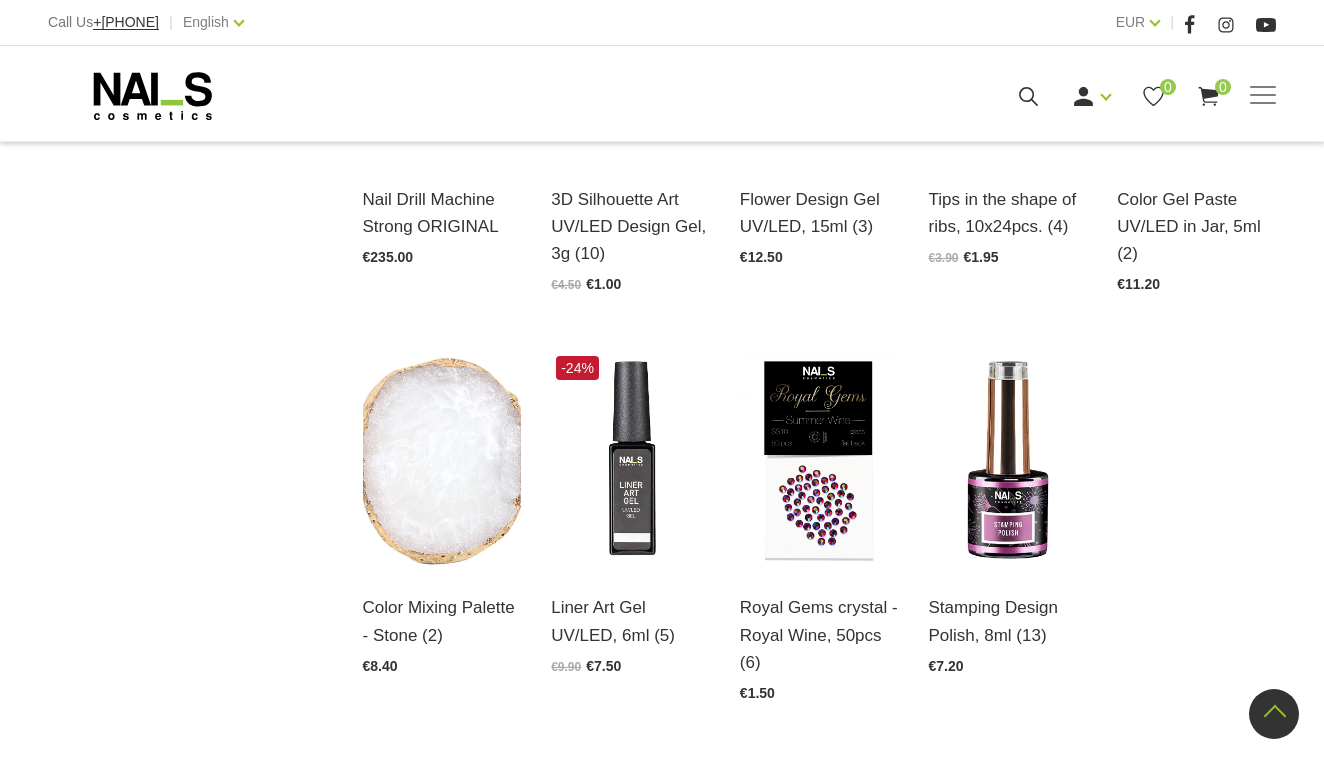scroll, scrollTop: 1517, scrollLeft: 0, axis: vertical 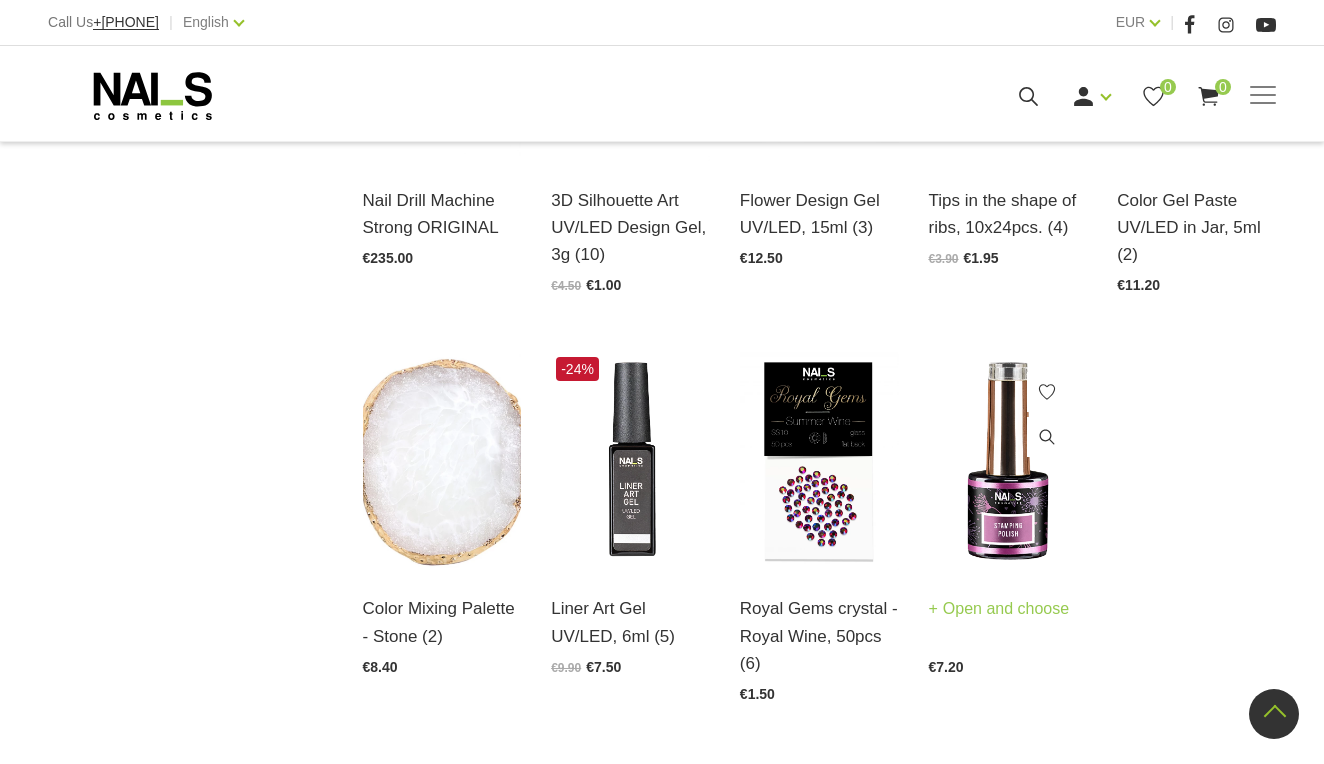 click at bounding box center (1008, 461) 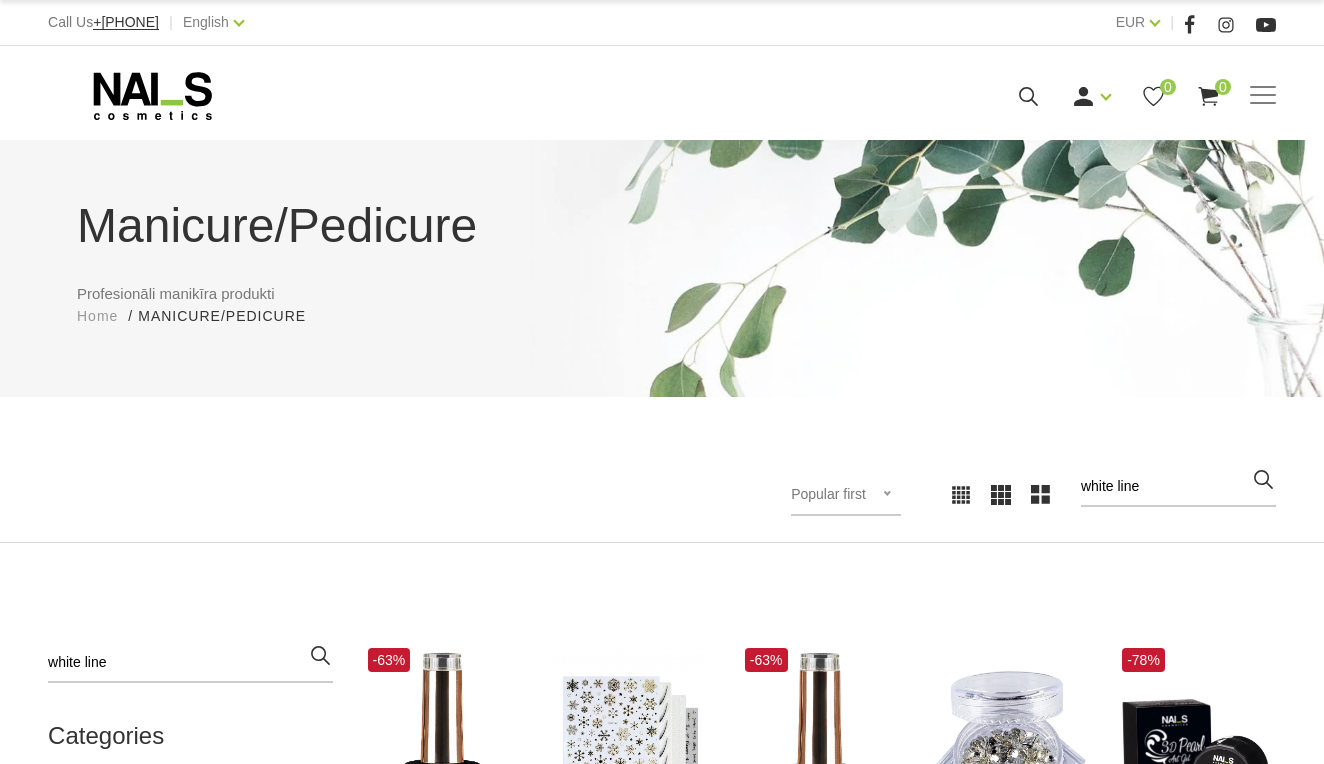 scroll, scrollTop: 0, scrollLeft: 0, axis: both 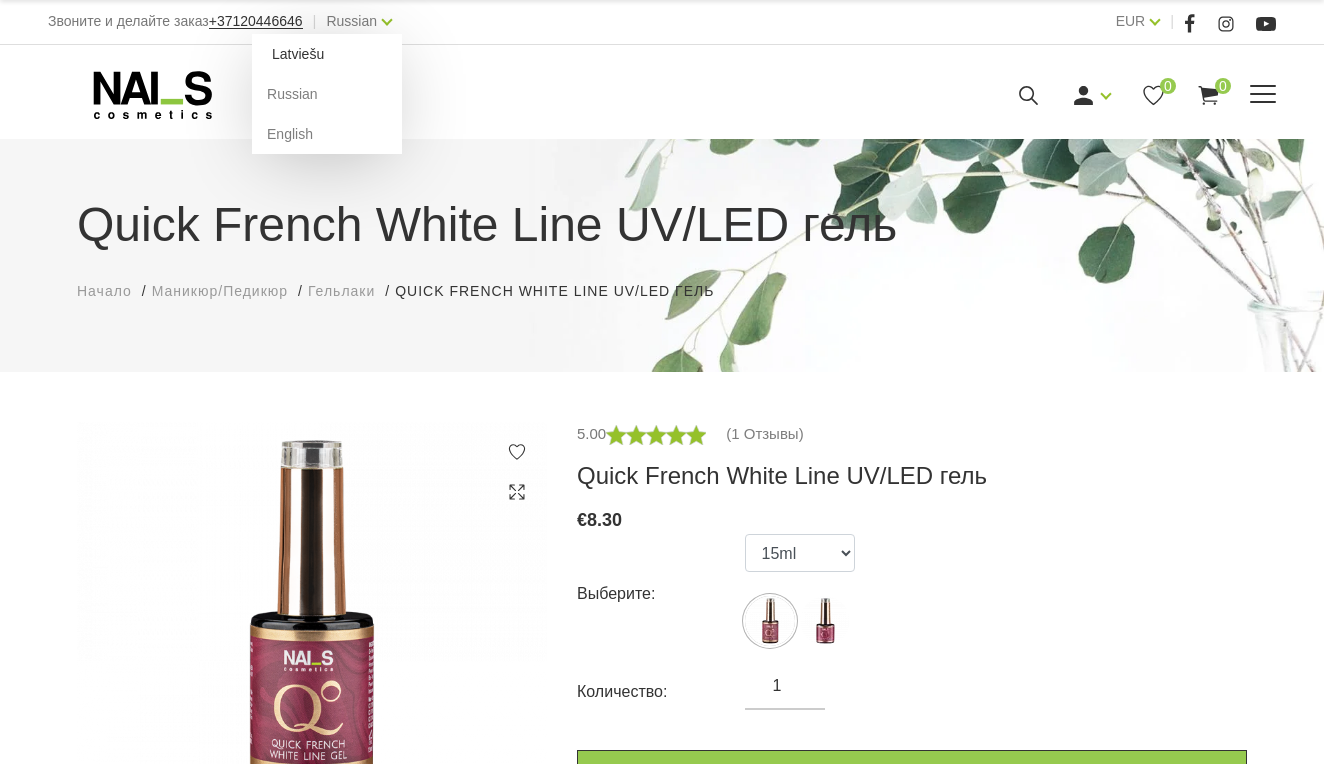 click on "Latviešu" at bounding box center [327, 54] 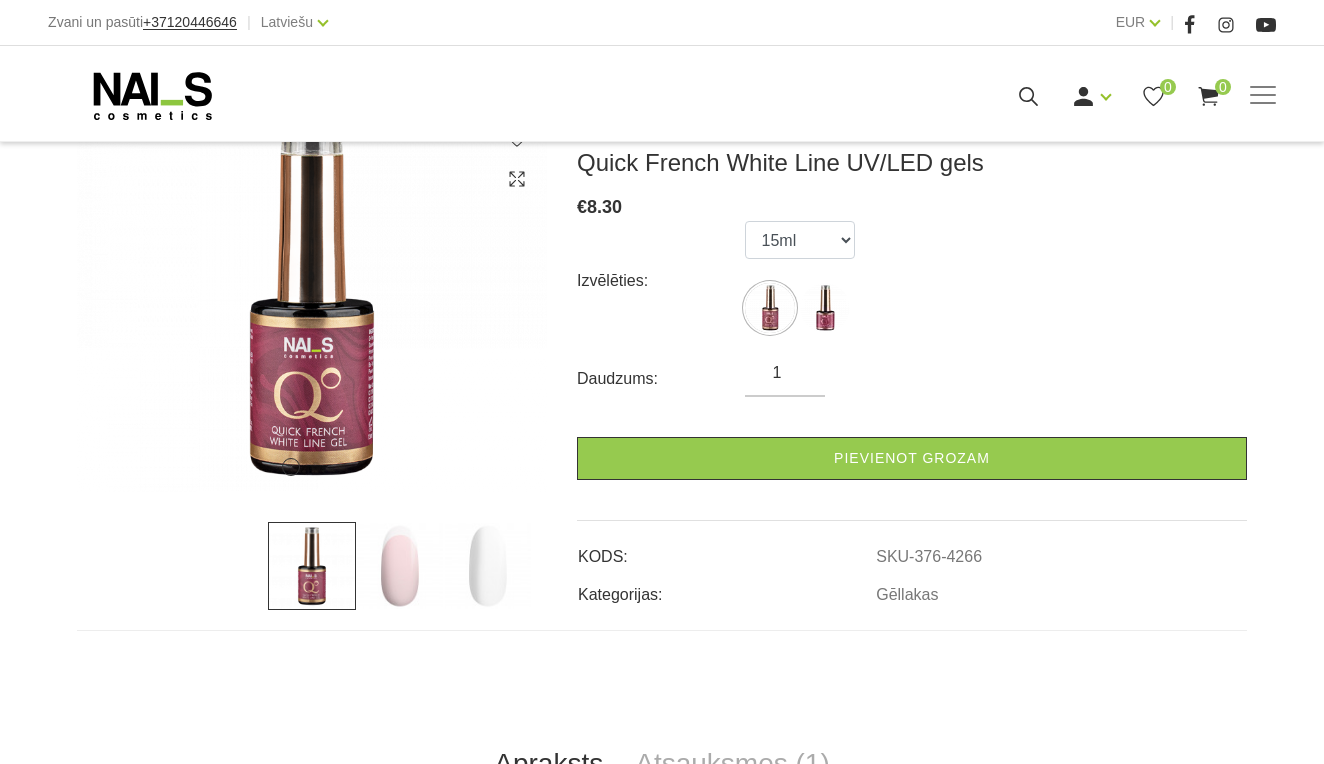 scroll, scrollTop: 331, scrollLeft: 0, axis: vertical 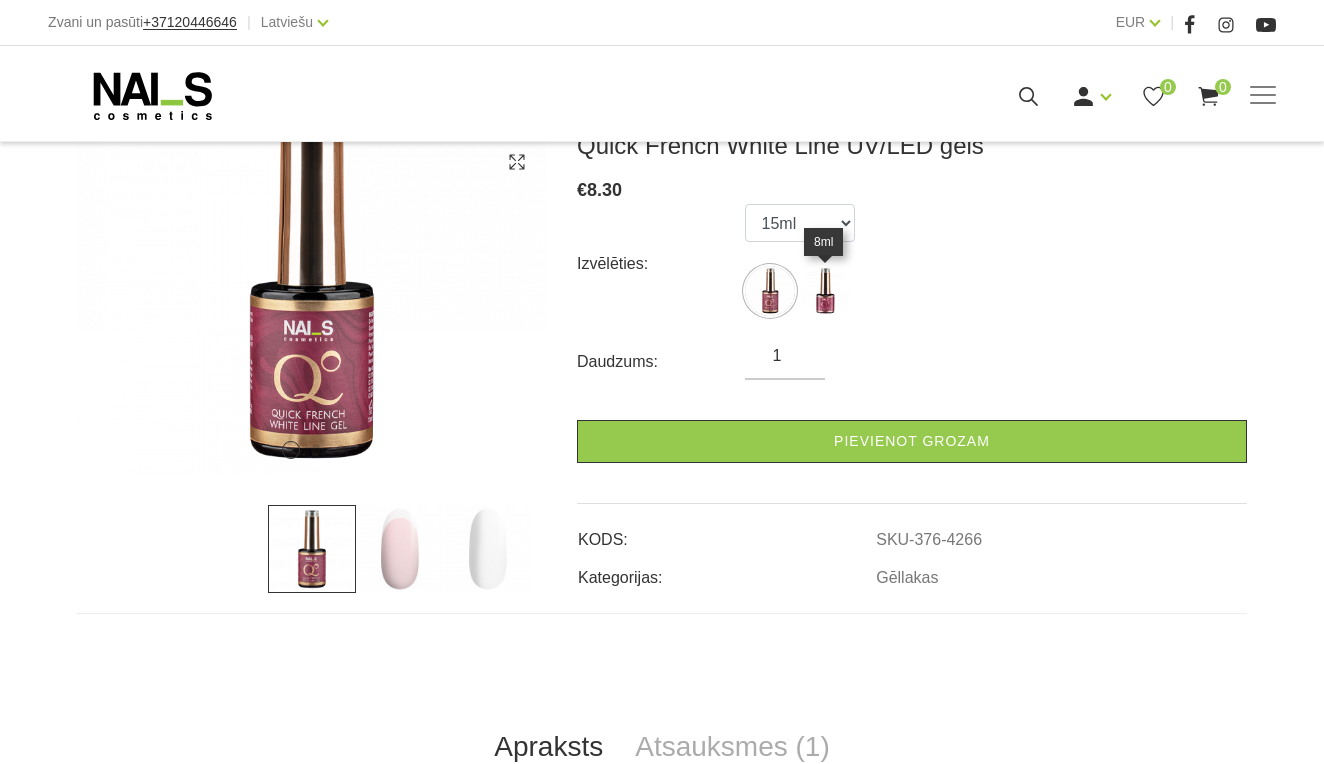 click at bounding box center [825, 291] 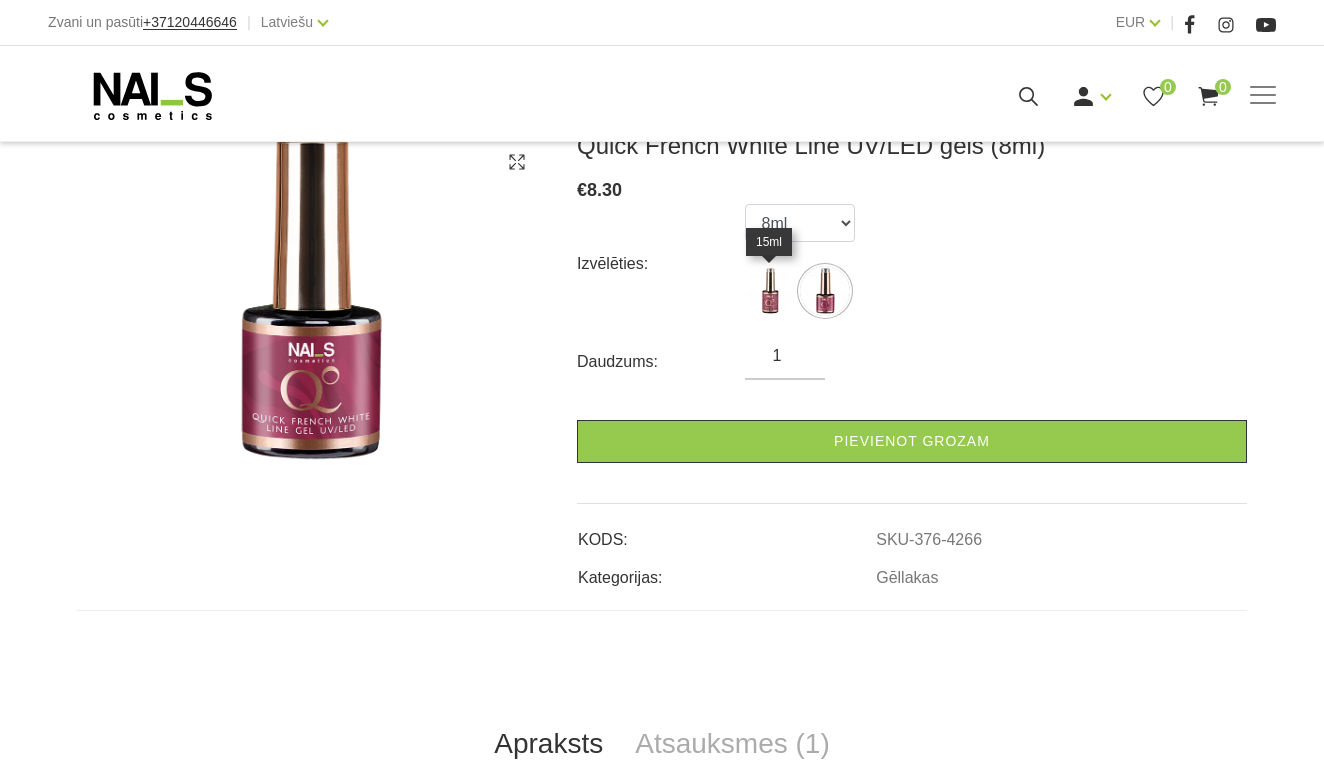 click at bounding box center (770, 291) 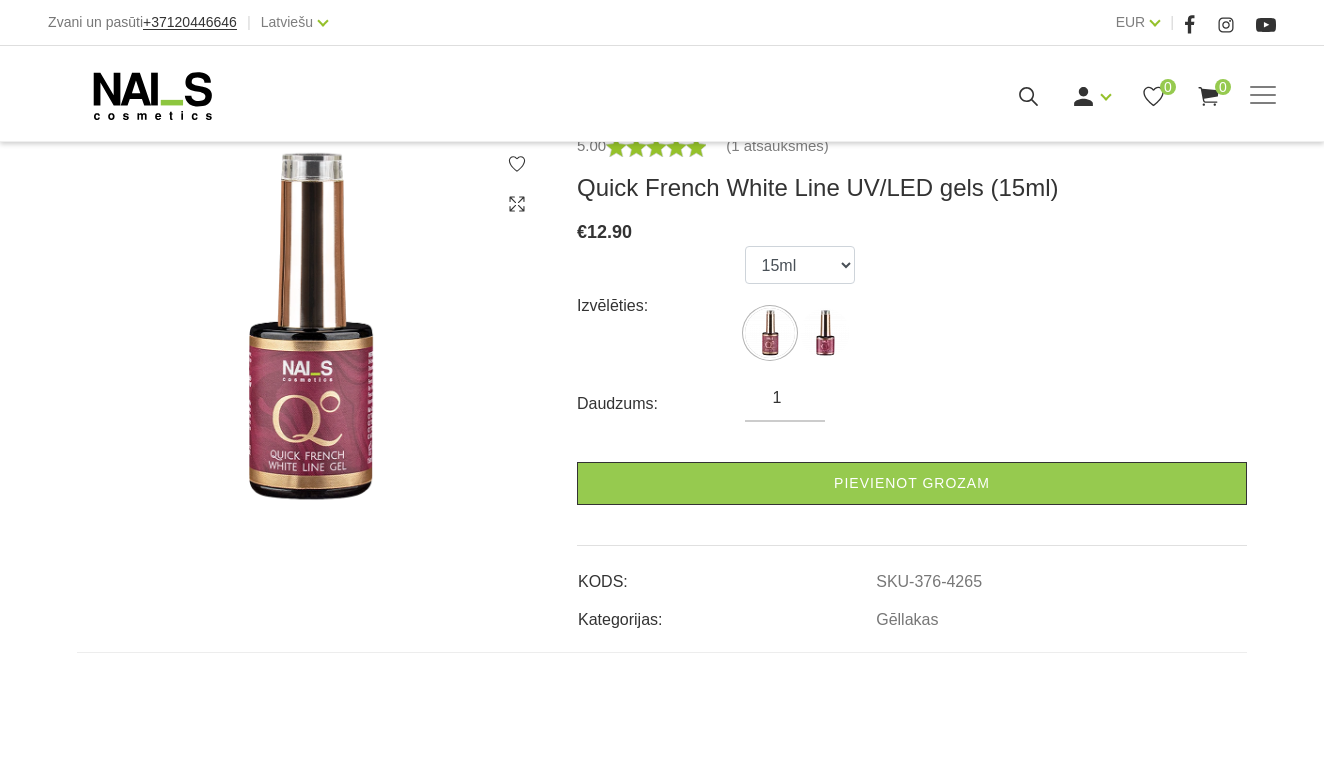 scroll, scrollTop: 282, scrollLeft: 0, axis: vertical 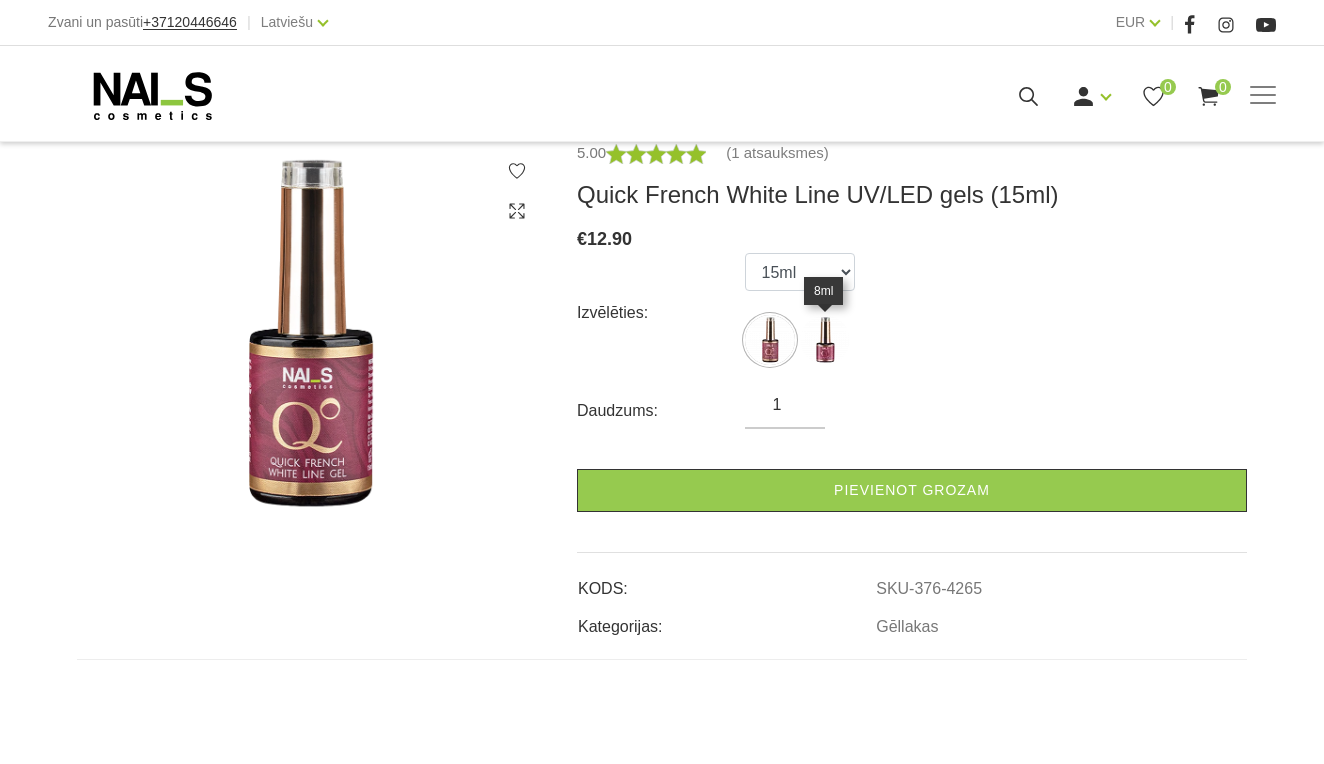 click at bounding box center (825, 340) 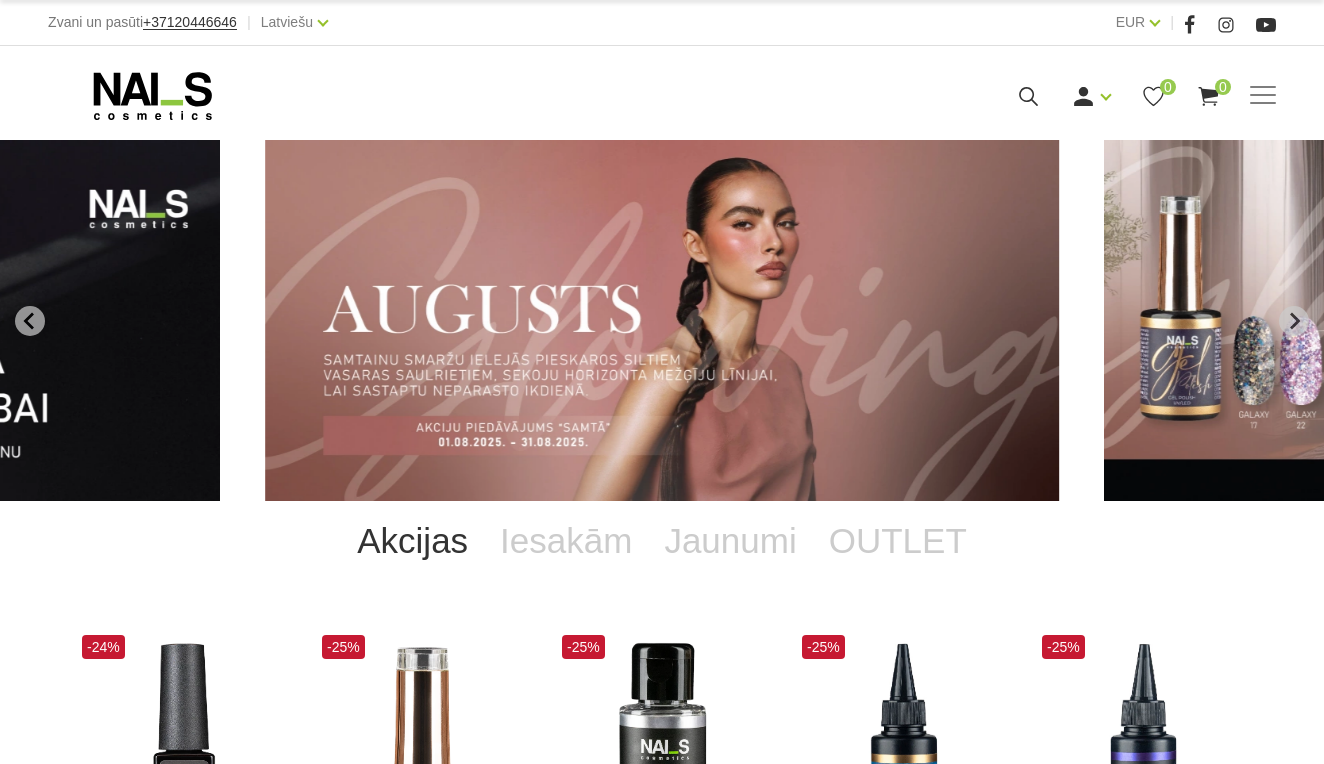scroll, scrollTop: 0, scrollLeft: 0, axis: both 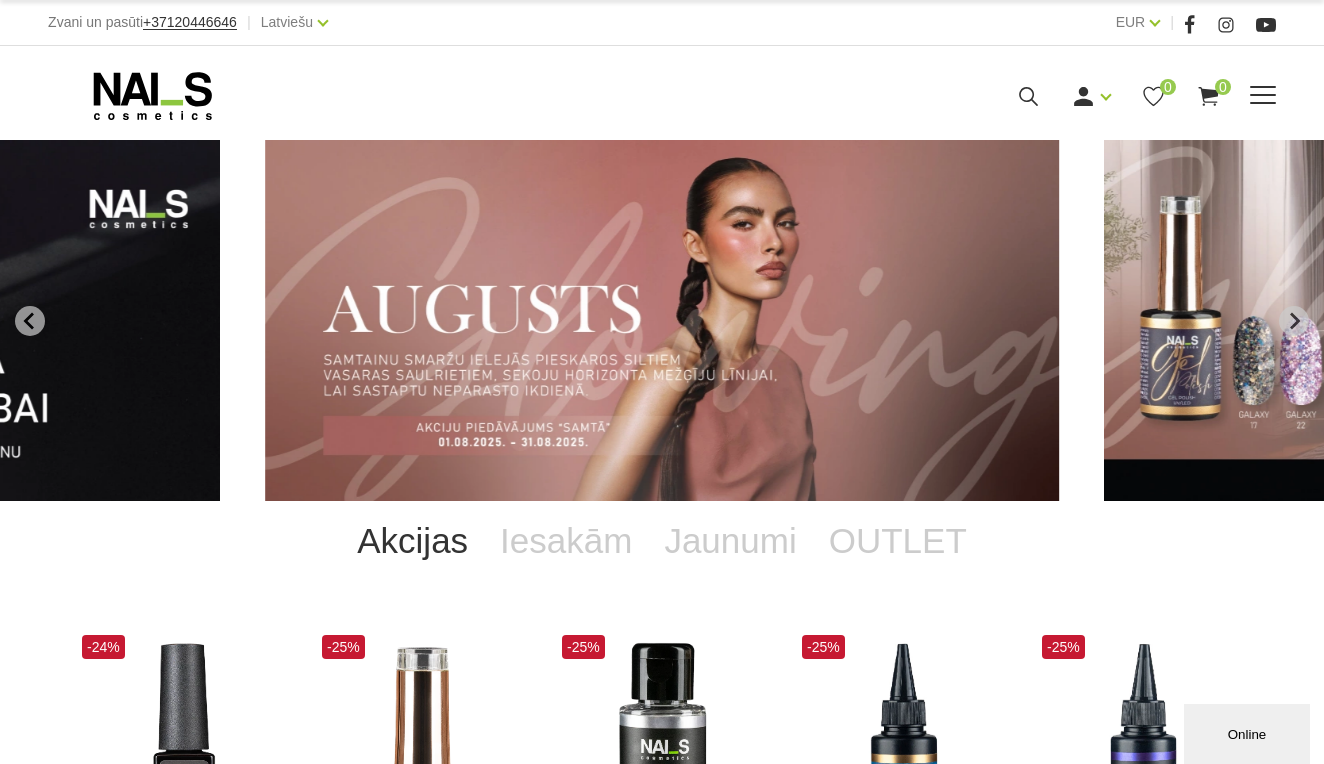 click 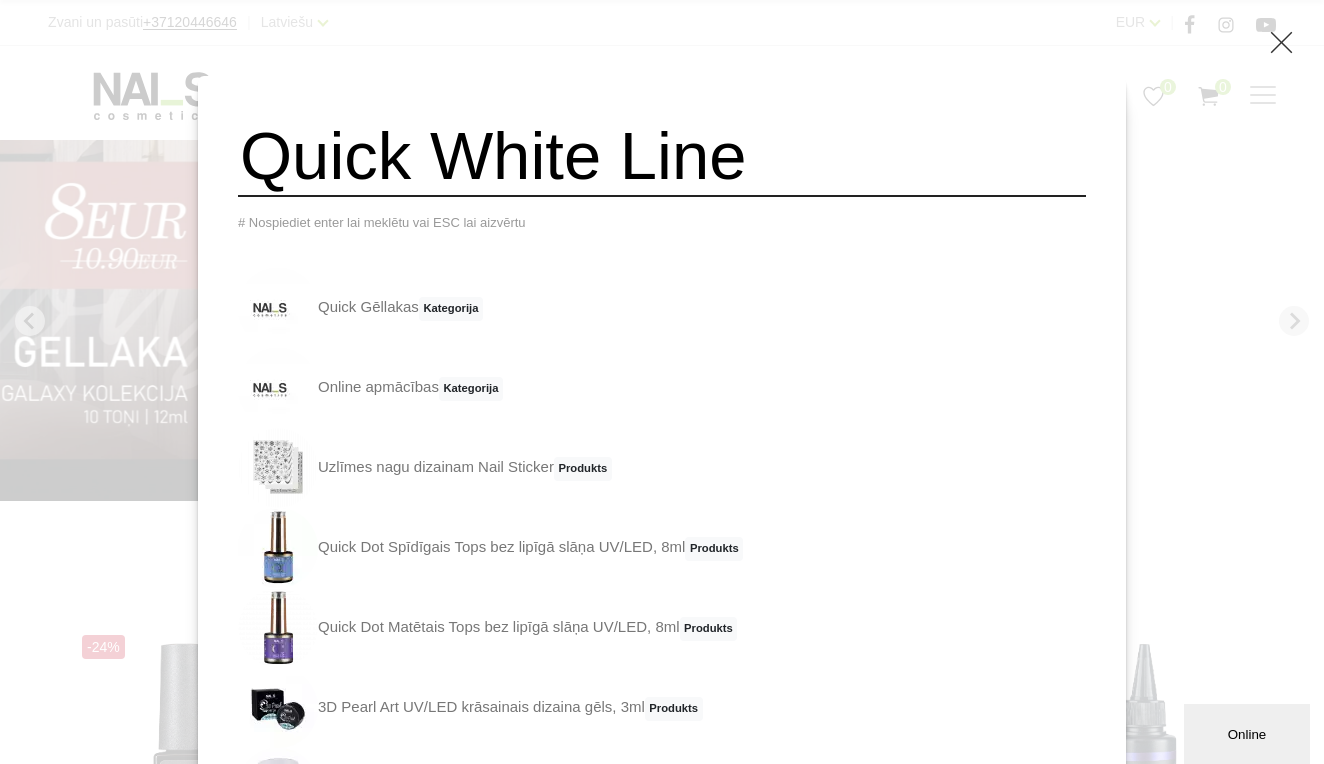 type on "Quick White Line" 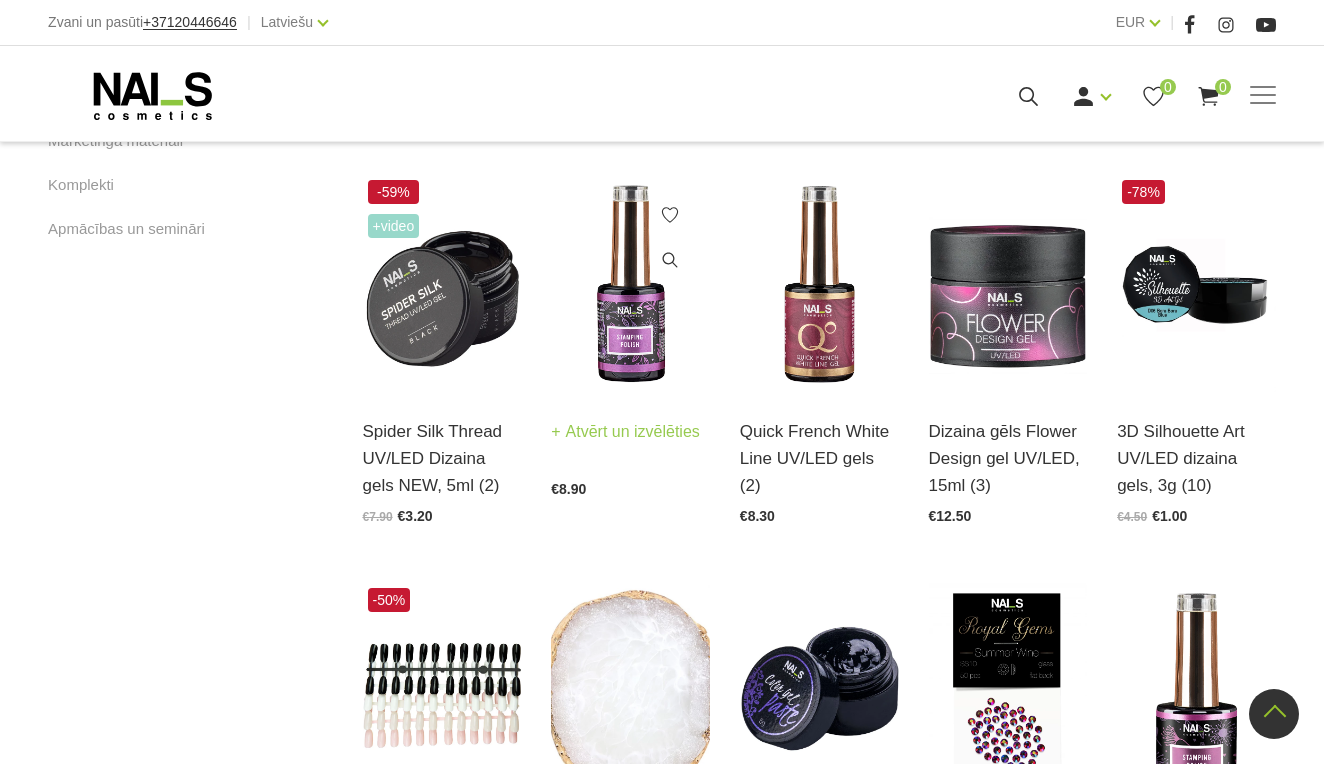 scroll, scrollTop: 1302, scrollLeft: 0, axis: vertical 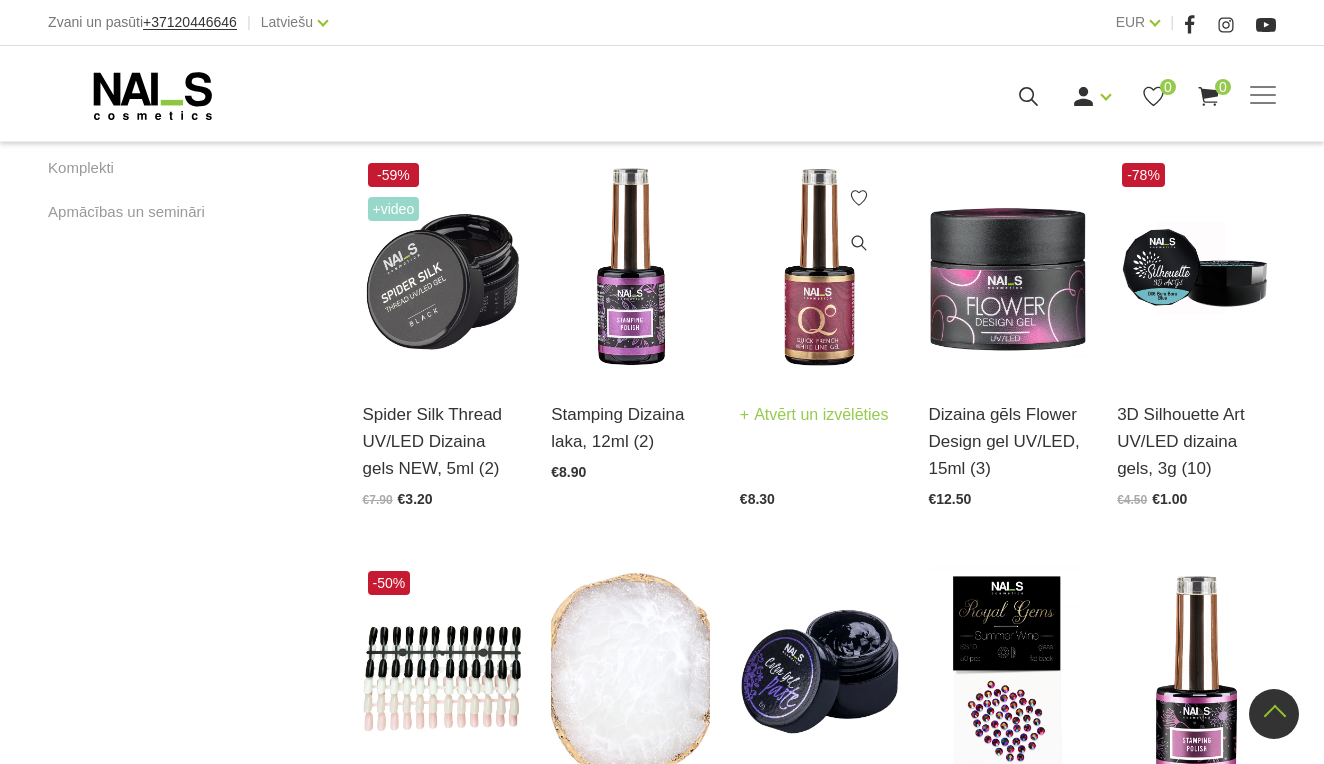 click at bounding box center (819, 267) 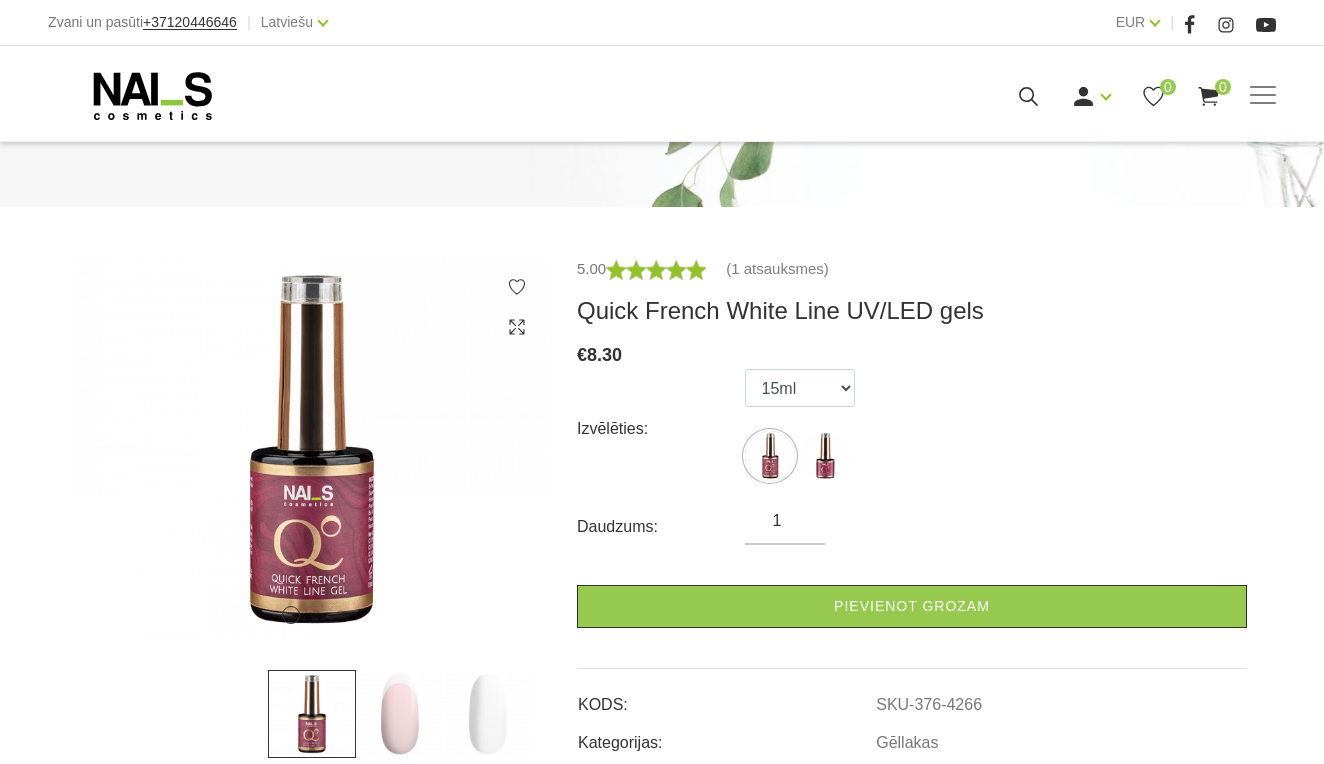 scroll, scrollTop: 258, scrollLeft: 0, axis: vertical 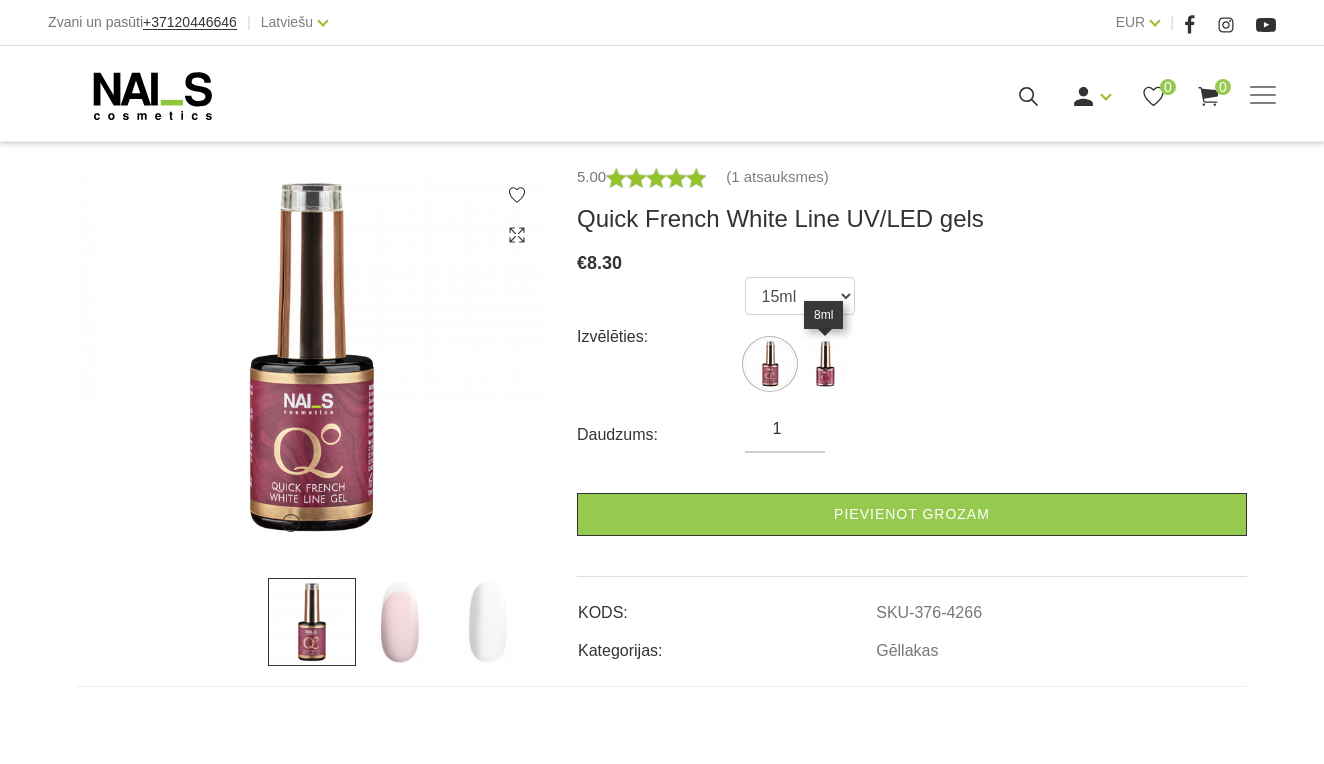 click at bounding box center [825, 364] 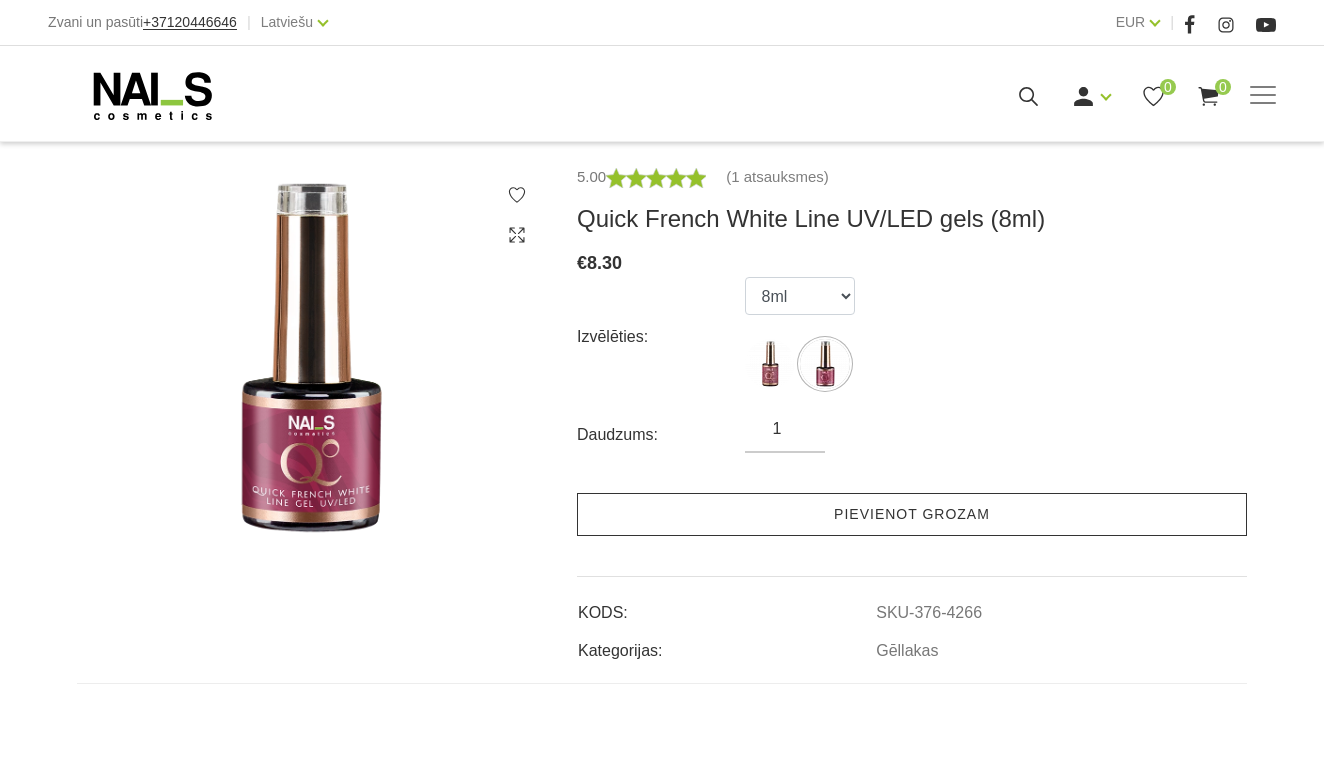 click on "Pievienot grozam" at bounding box center [912, 514] 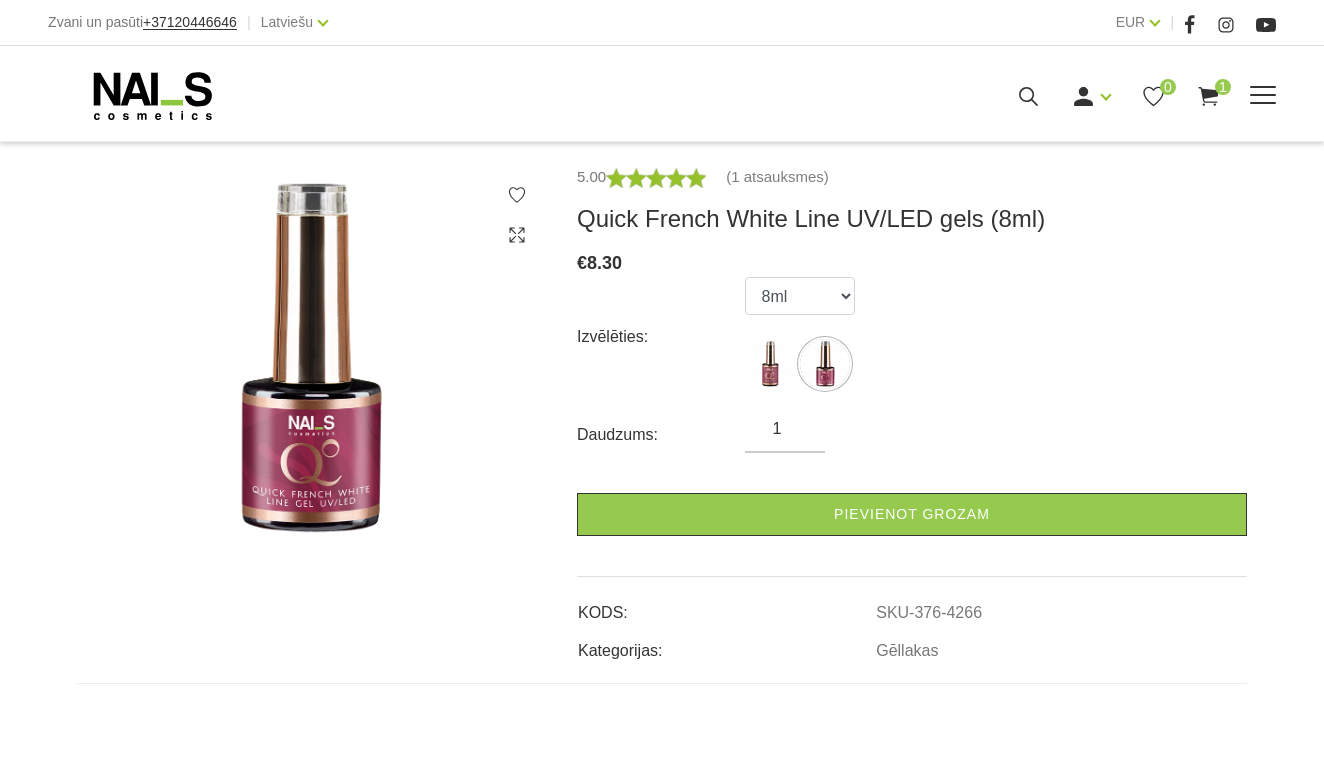 click 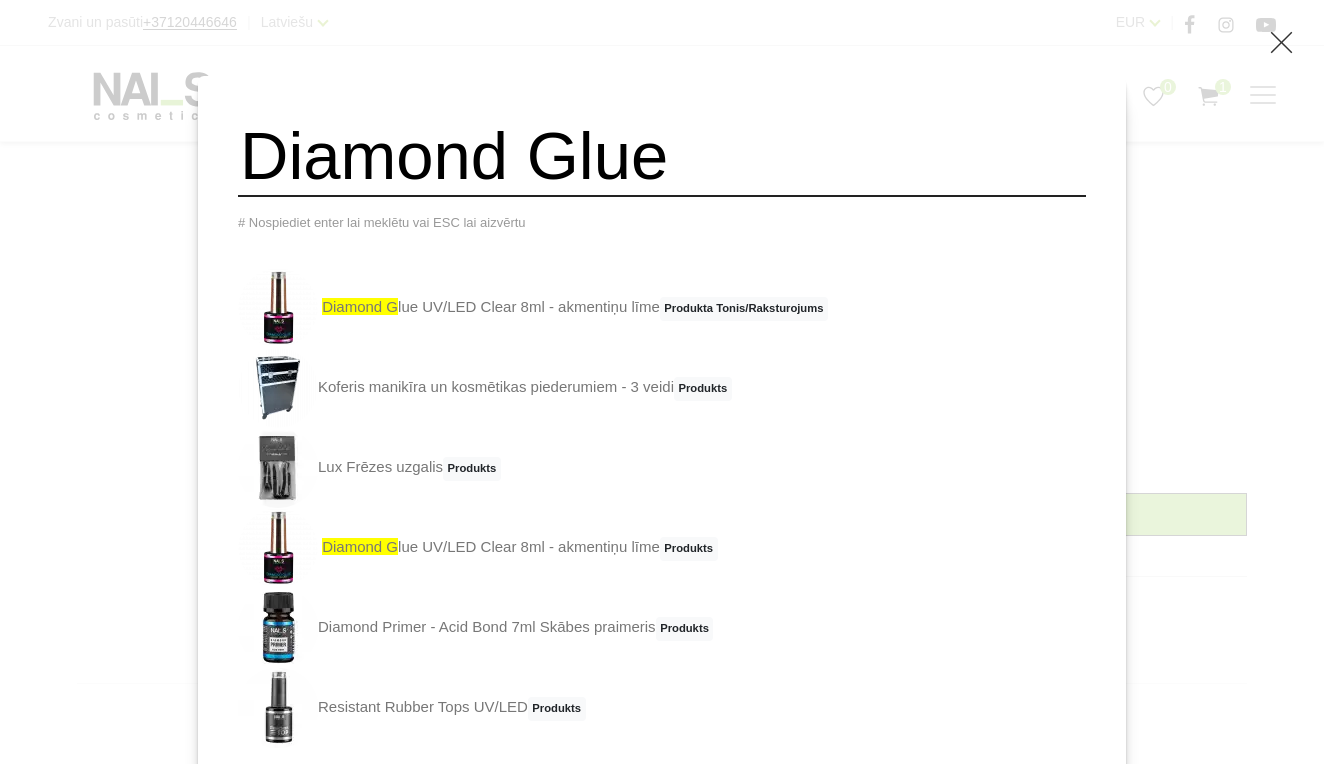 type on "Diamond Glue" 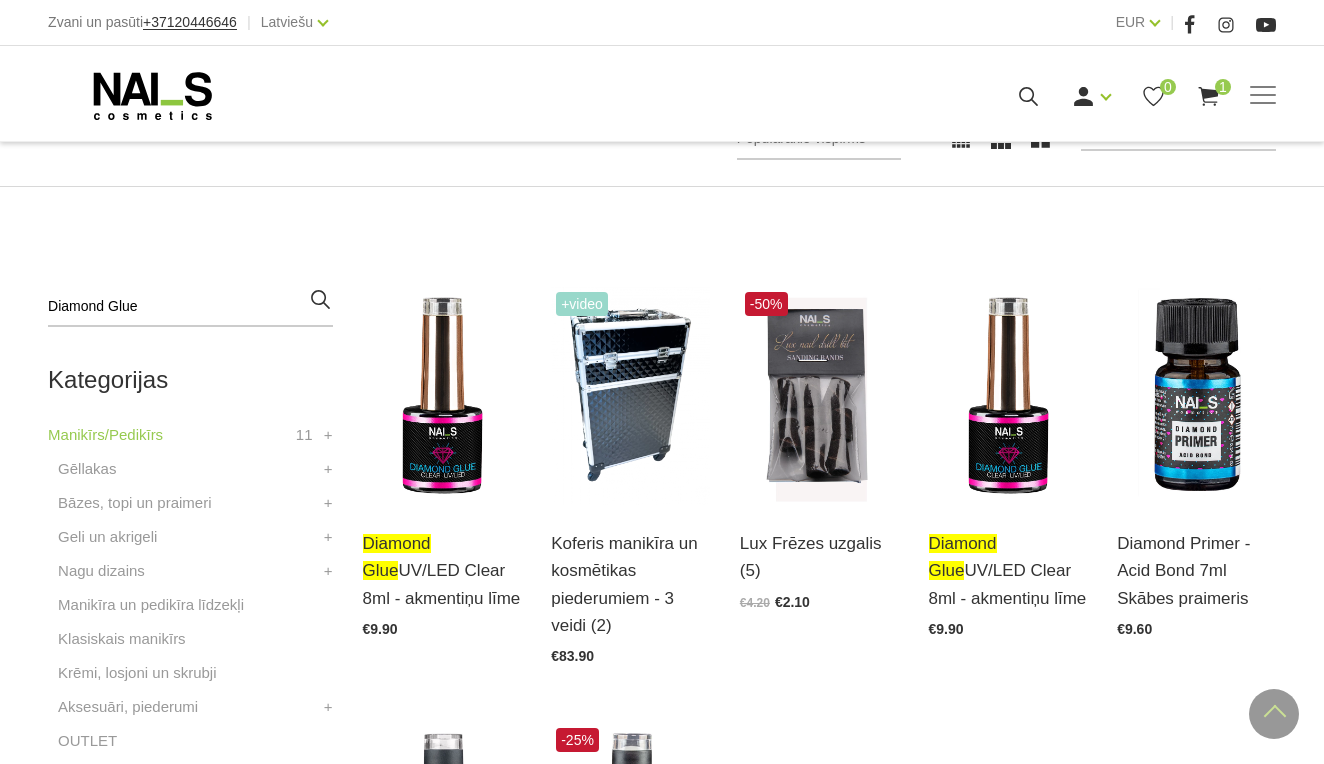 scroll, scrollTop: 352, scrollLeft: 0, axis: vertical 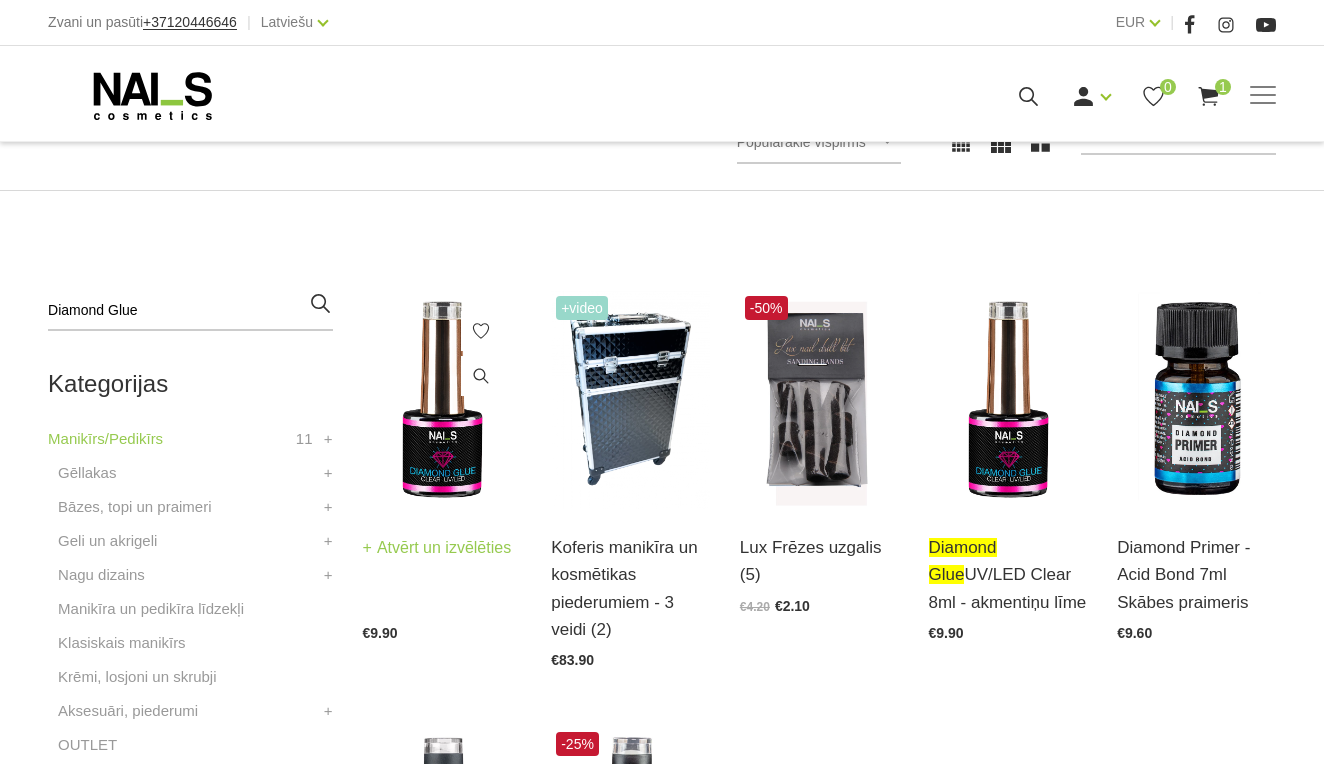 click at bounding box center [442, 400] 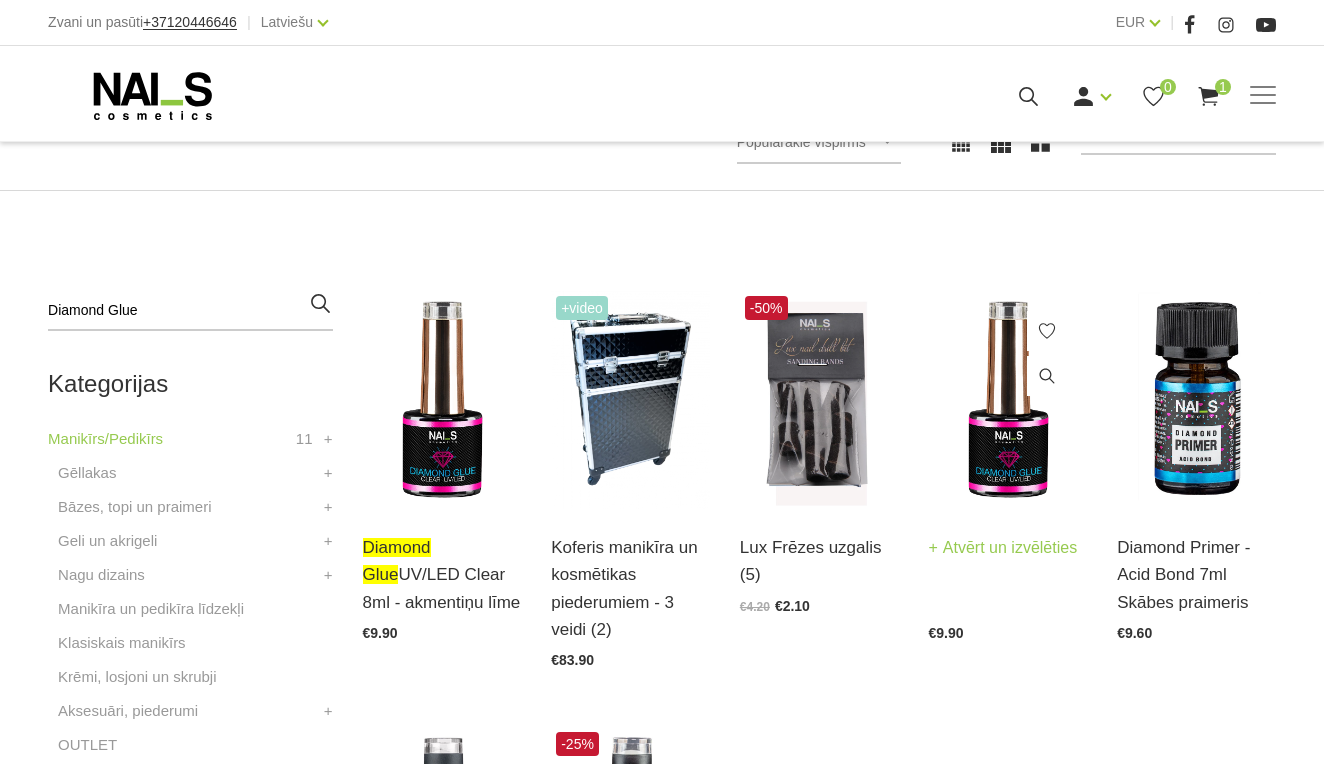 click at bounding box center [1008, 400] 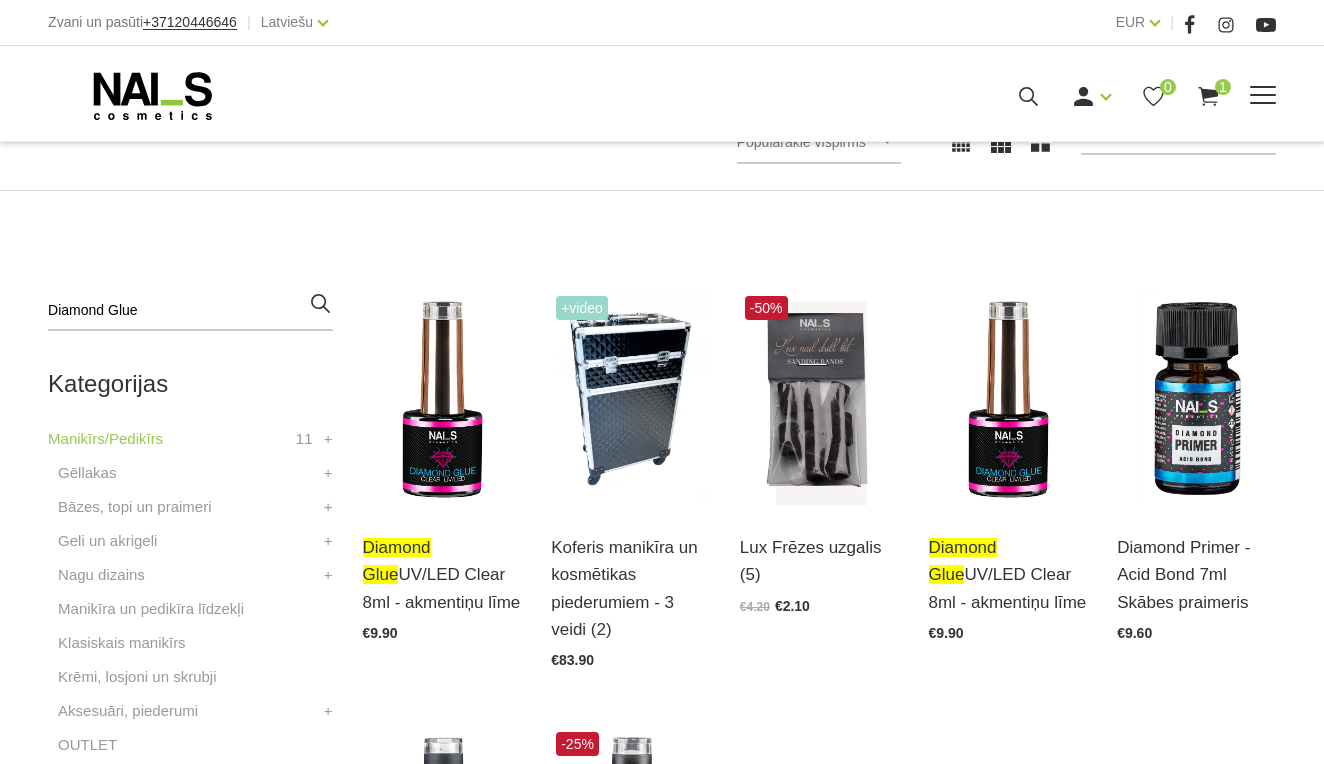 click 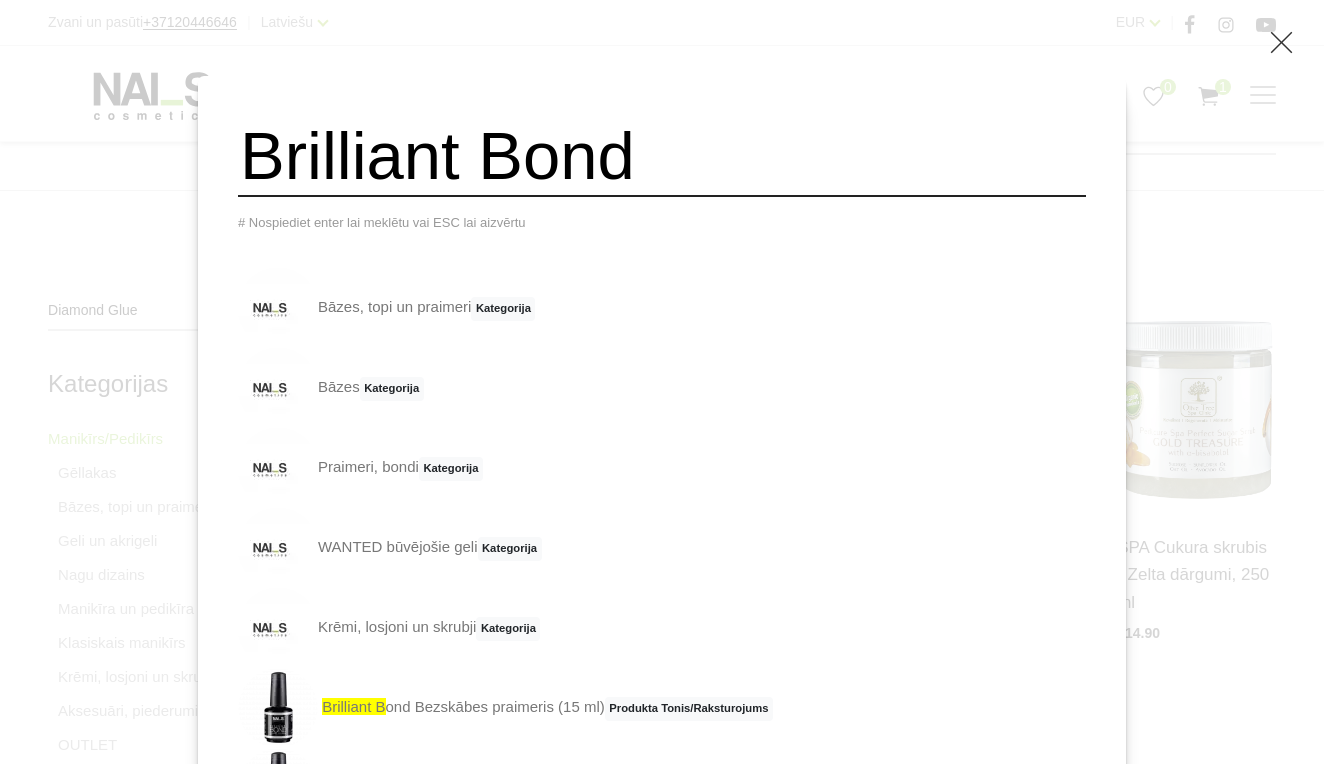 type on "Brilliant Bond" 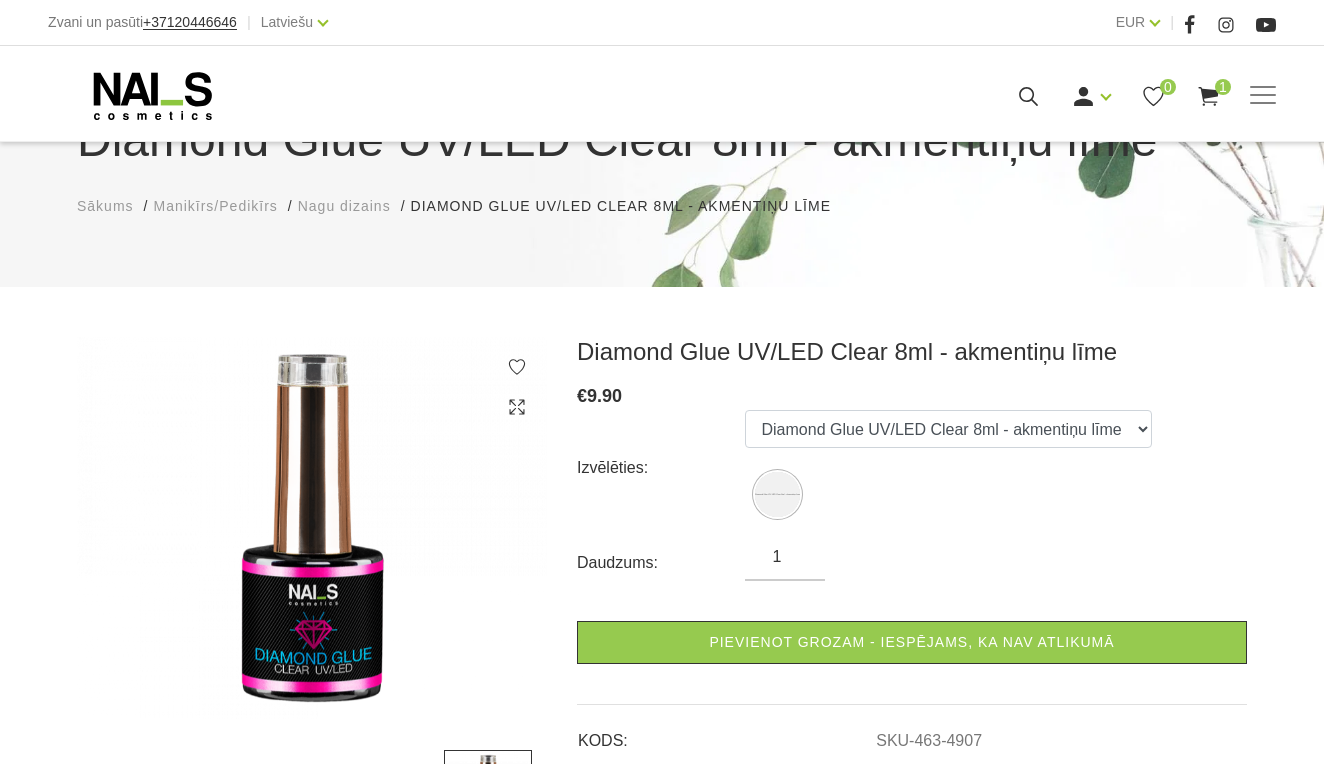 scroll, scrollTop: 257, scrollLeft: 0, axis: vertical 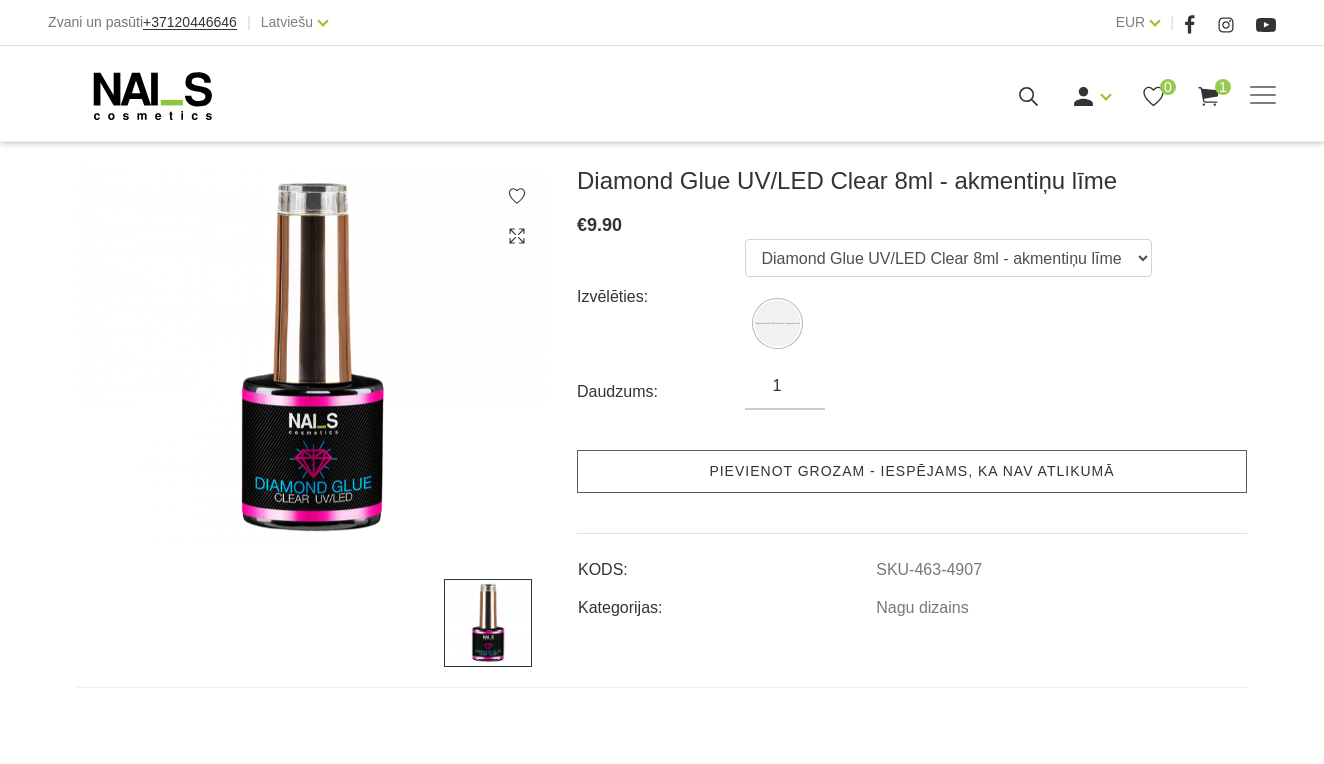click on "Pievienot grozam - iespējams, ka nav atlikumā" at bounding box center (912, 471) 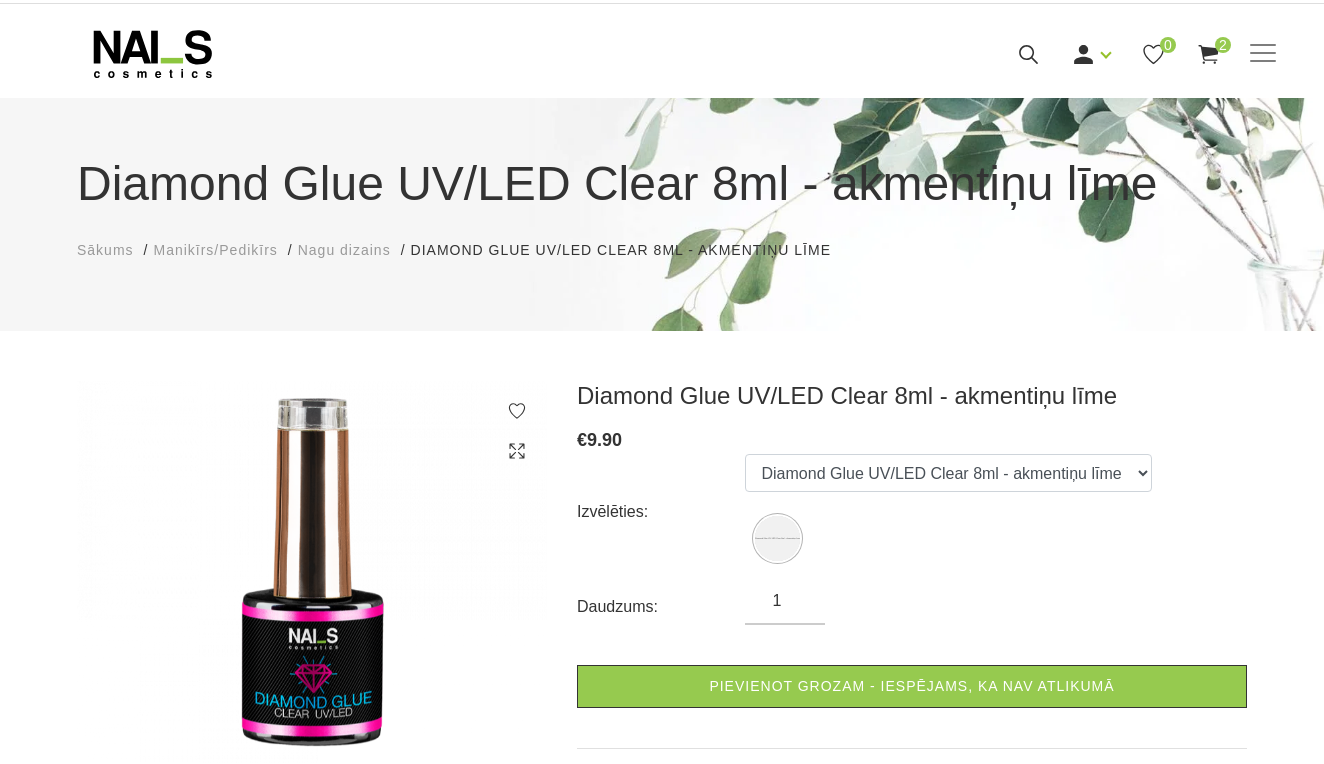 scroll, scrollTop: 43, scrollLeft: 0, axis: vertical 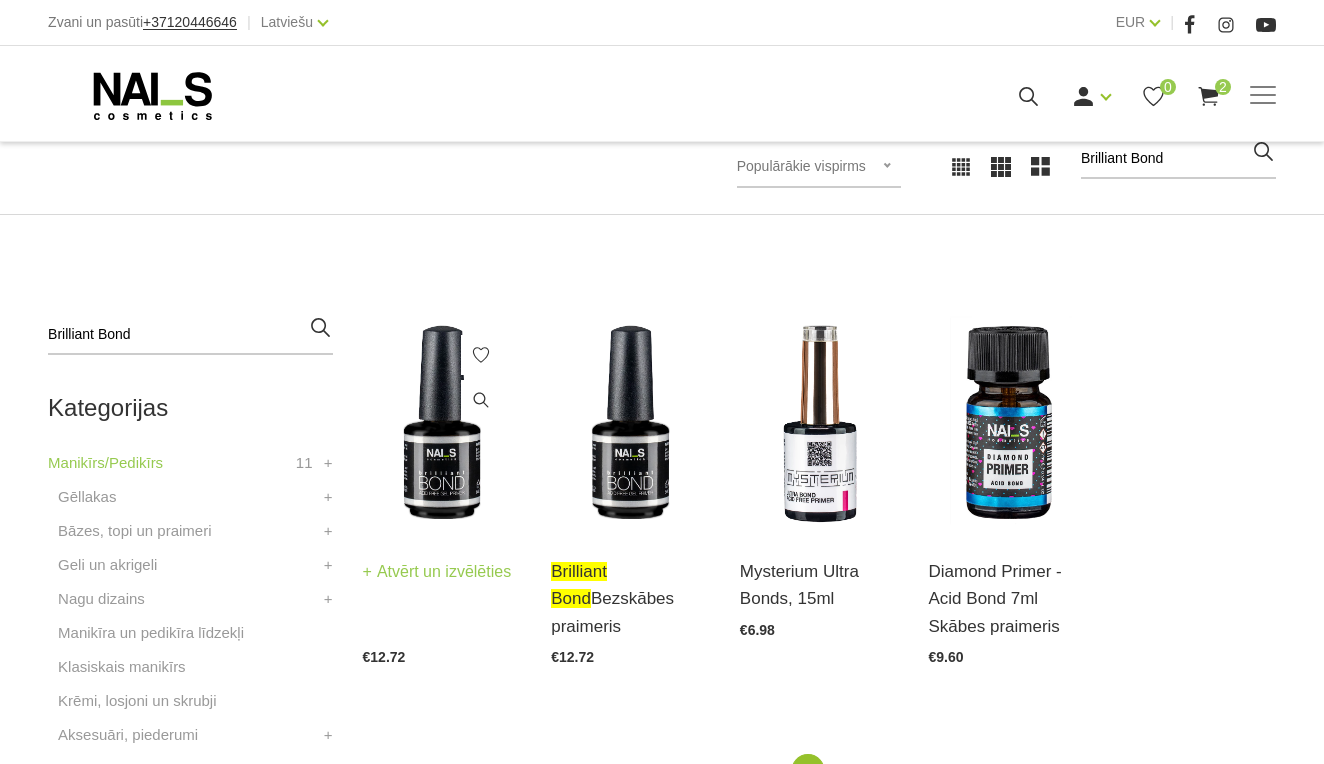 click at bounding box center [442, 424] 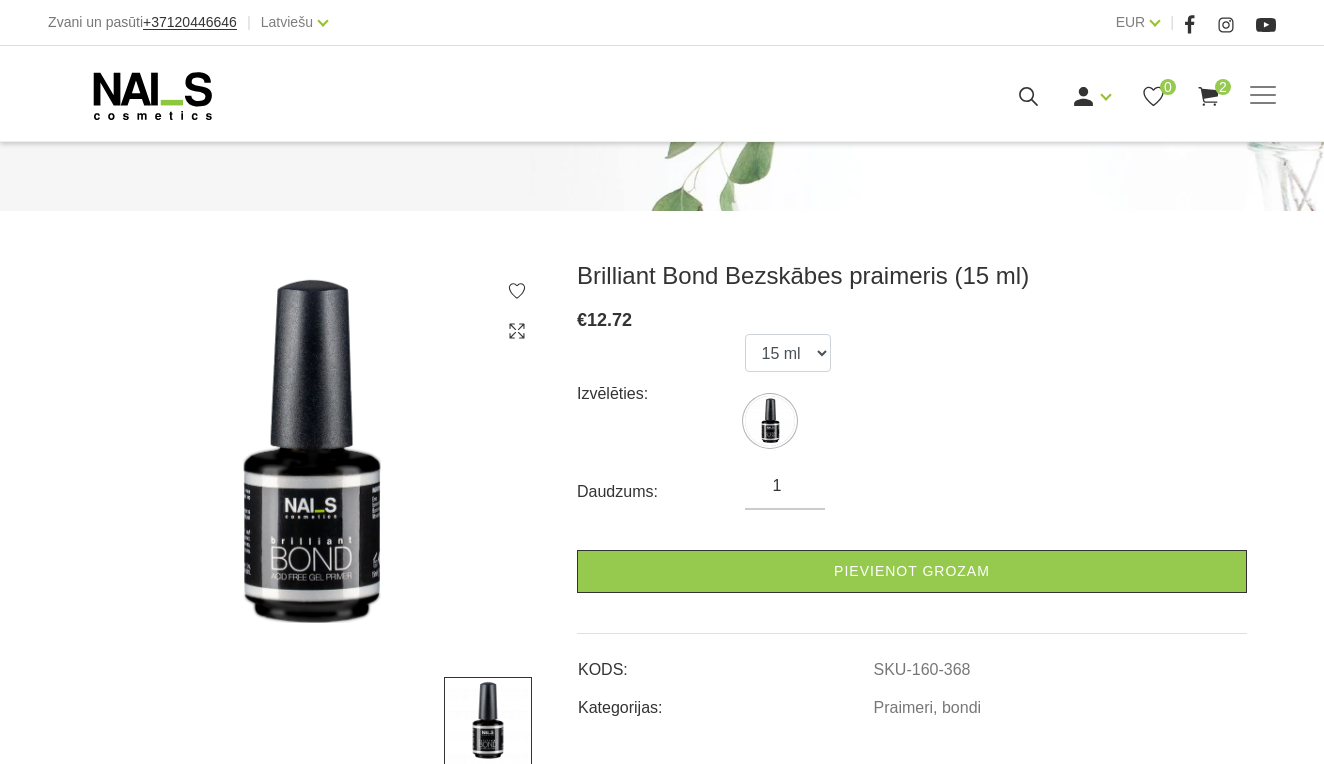 scroll, scrollTop: 326, scrollLeft: 0, axis: vertical 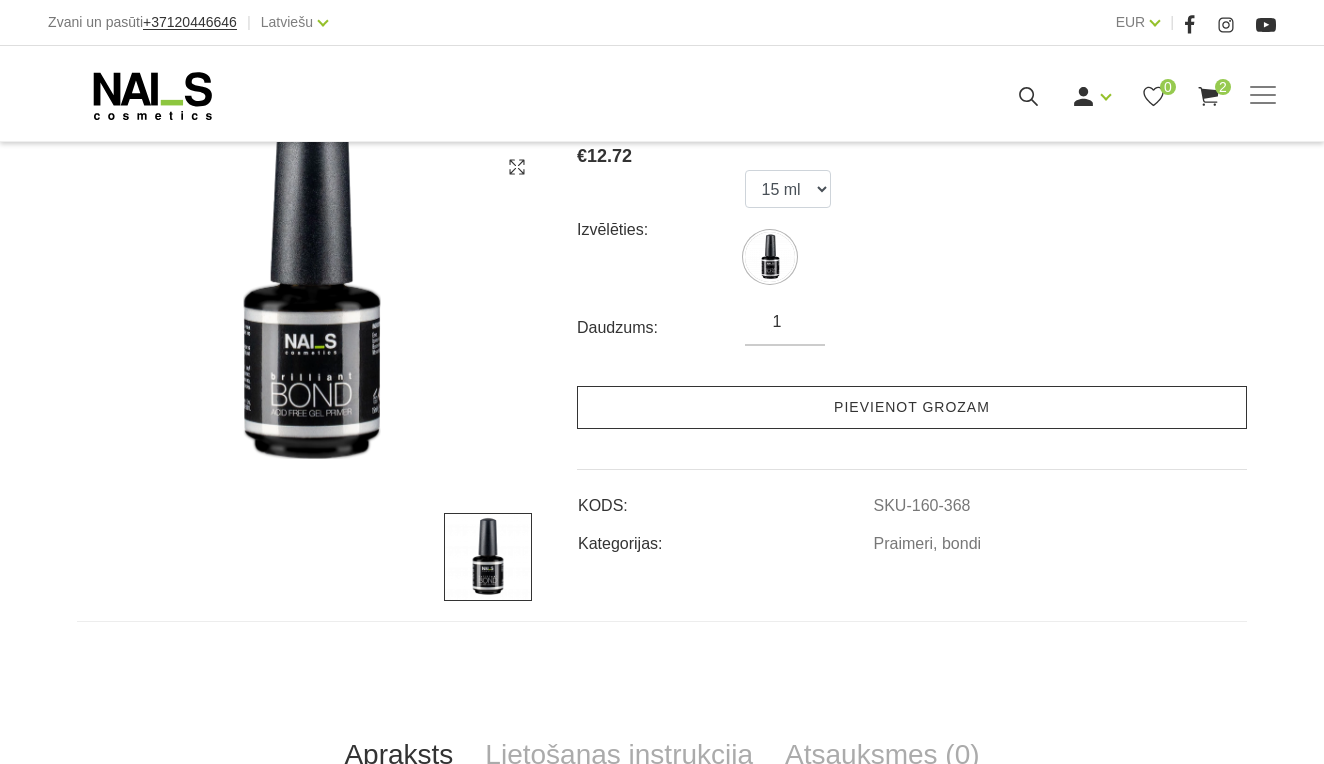 click on "Pievienot grozam" at bounding box center (912, 407) 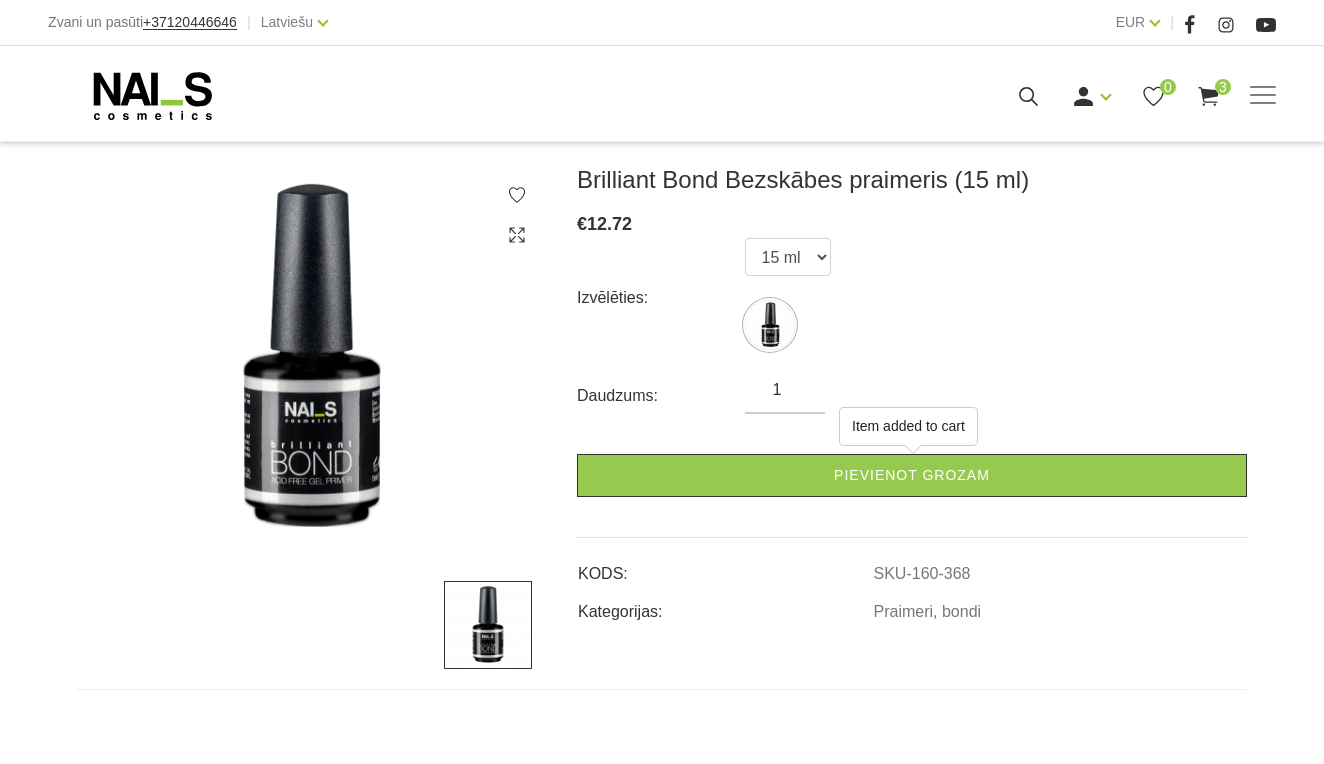 scroll, scrollTop: 215, scrollLeft: 0, axis: vertical 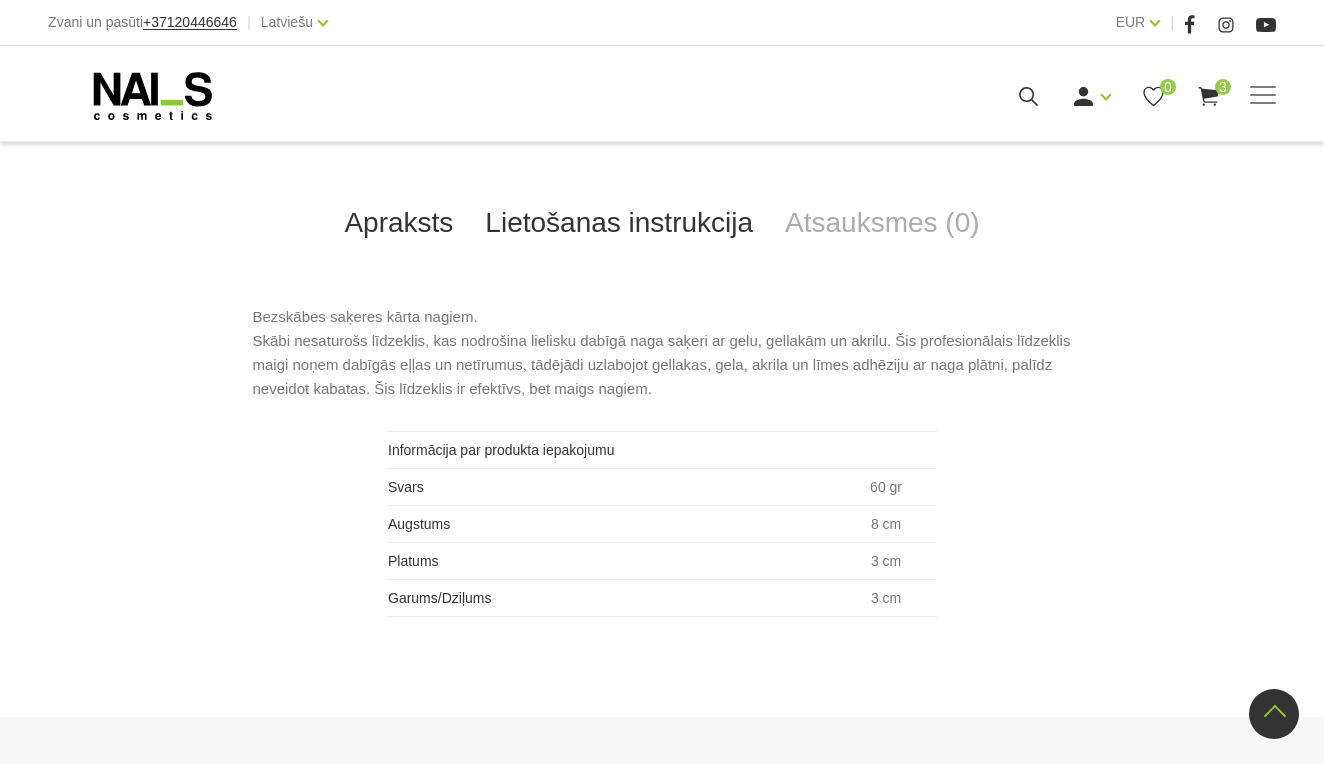 click on "Lietošanas instrukcija" at bounding box center (619, 223) 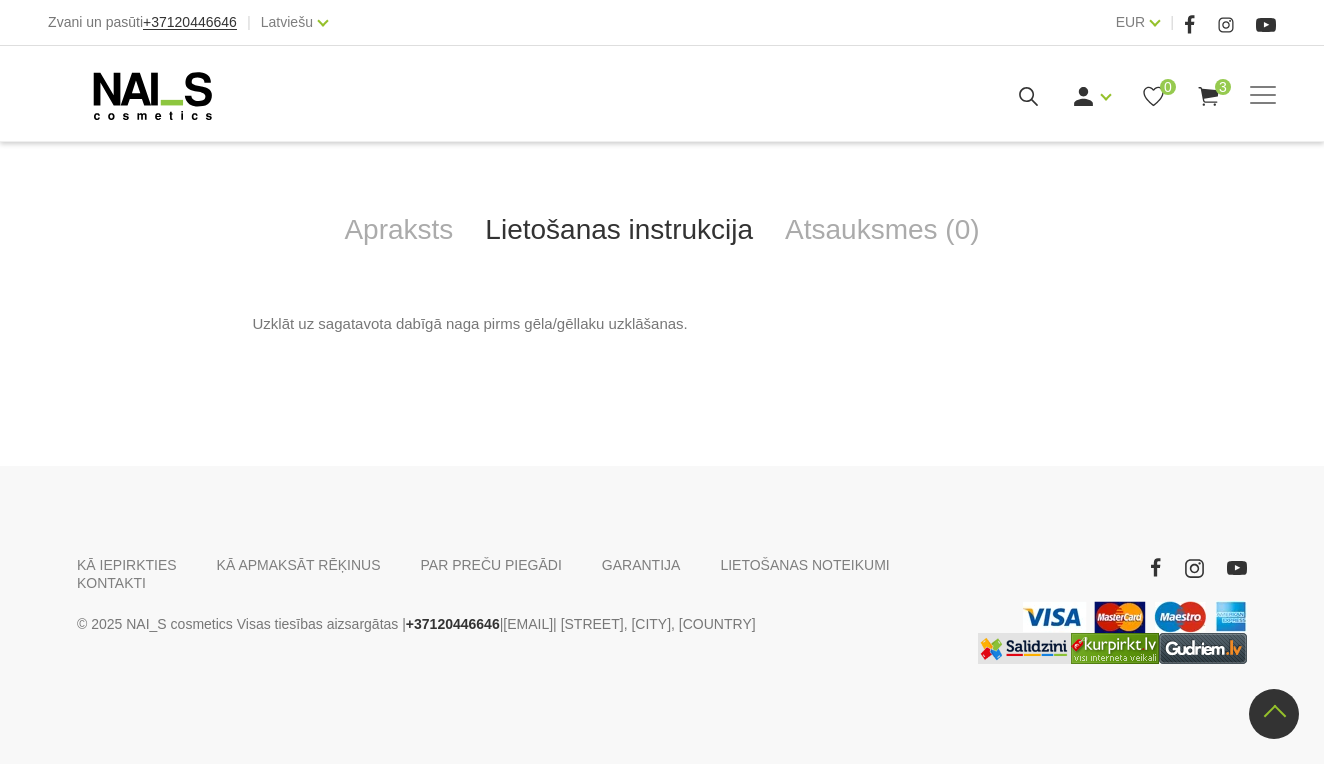 scroll, scrollTop: 851, scrollLeft: 0, axis: vertical 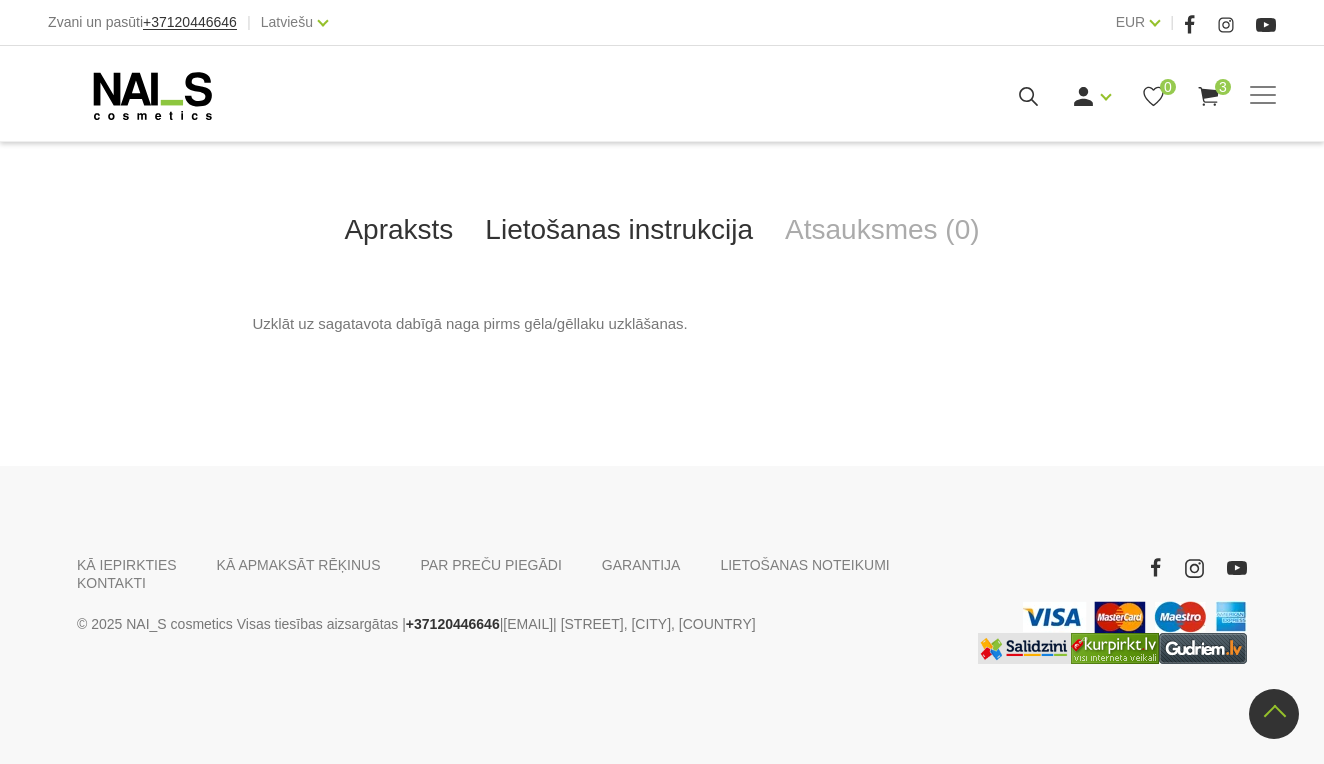 click on "Apraksts" at bounding box center (398, 230) 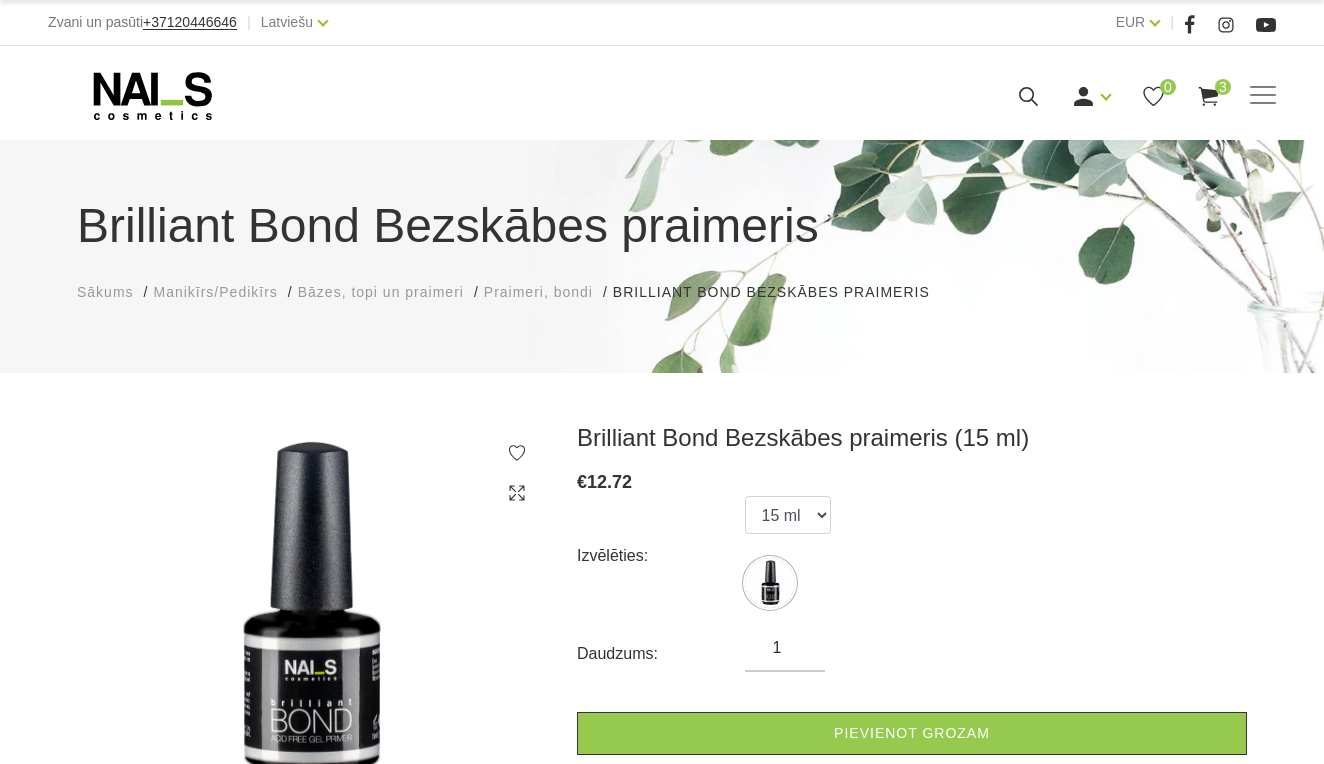 scroll, scrollTop: 0, scrollLeft: 0, axis: both 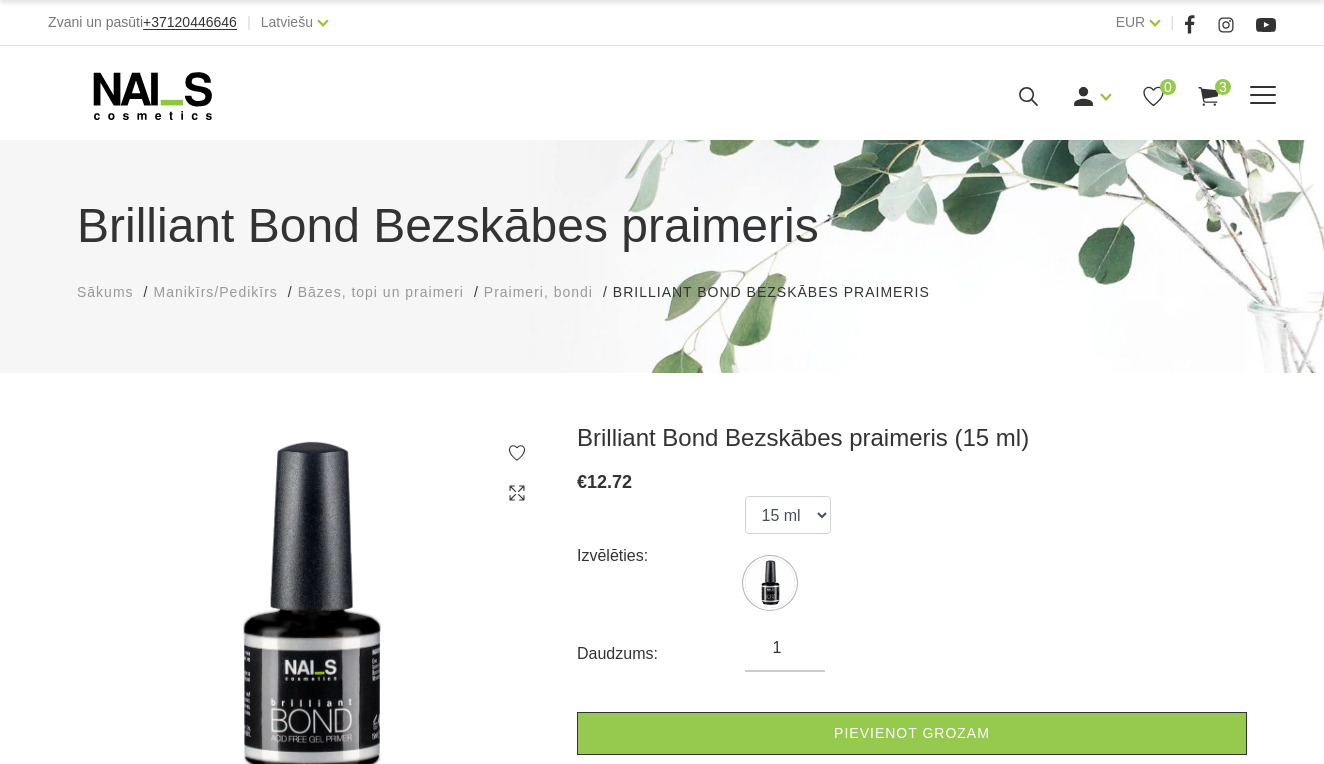 click at bounding box center [1263, 96] 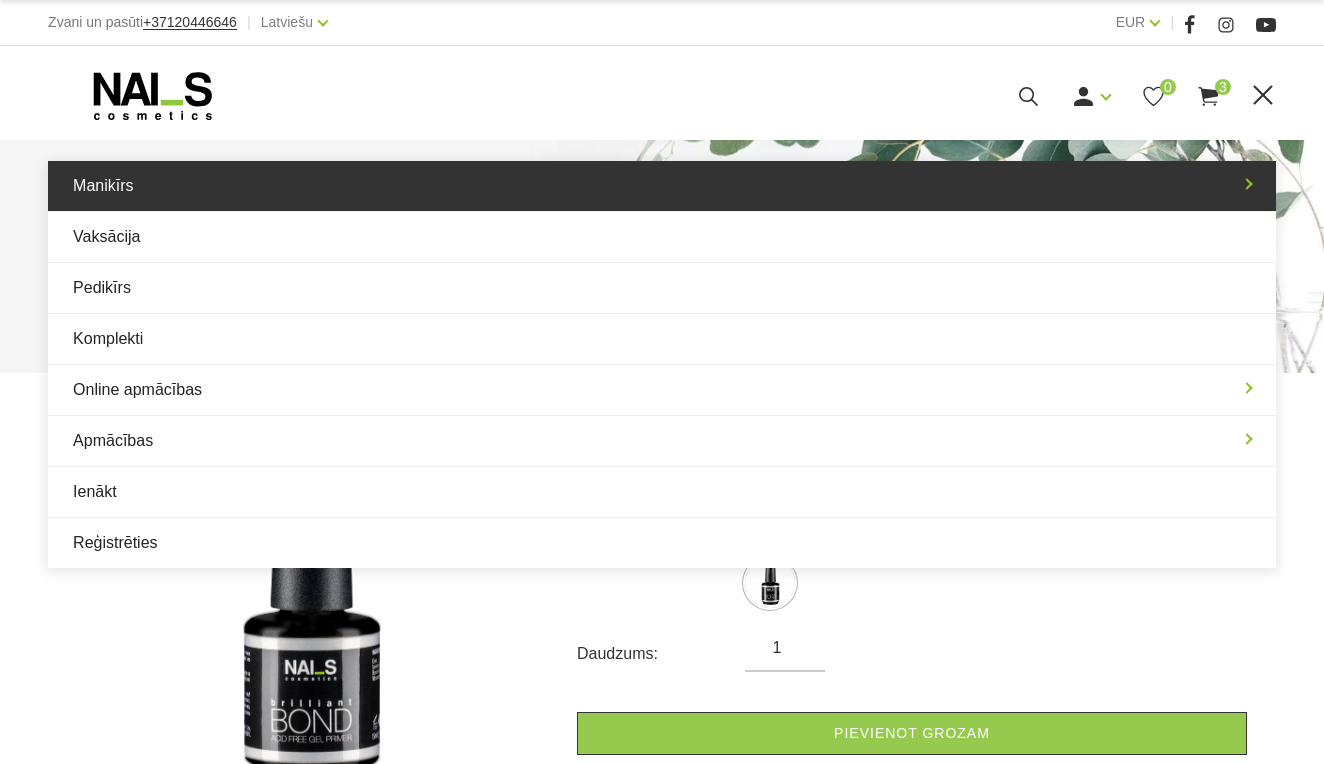 click on "Manikīrs" at bounding box center [662, 186] 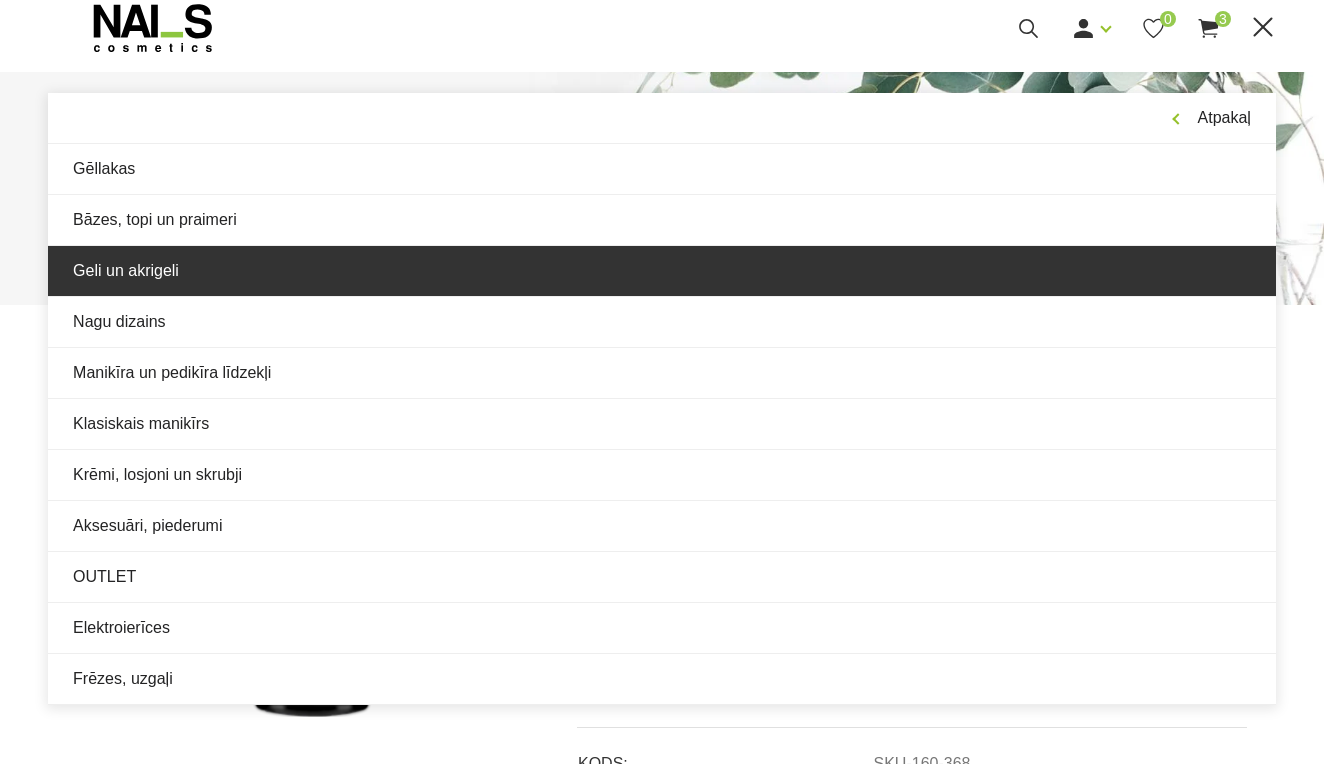 scroll, scrollTop: 68, scrollLeft: 0, axis: vertical 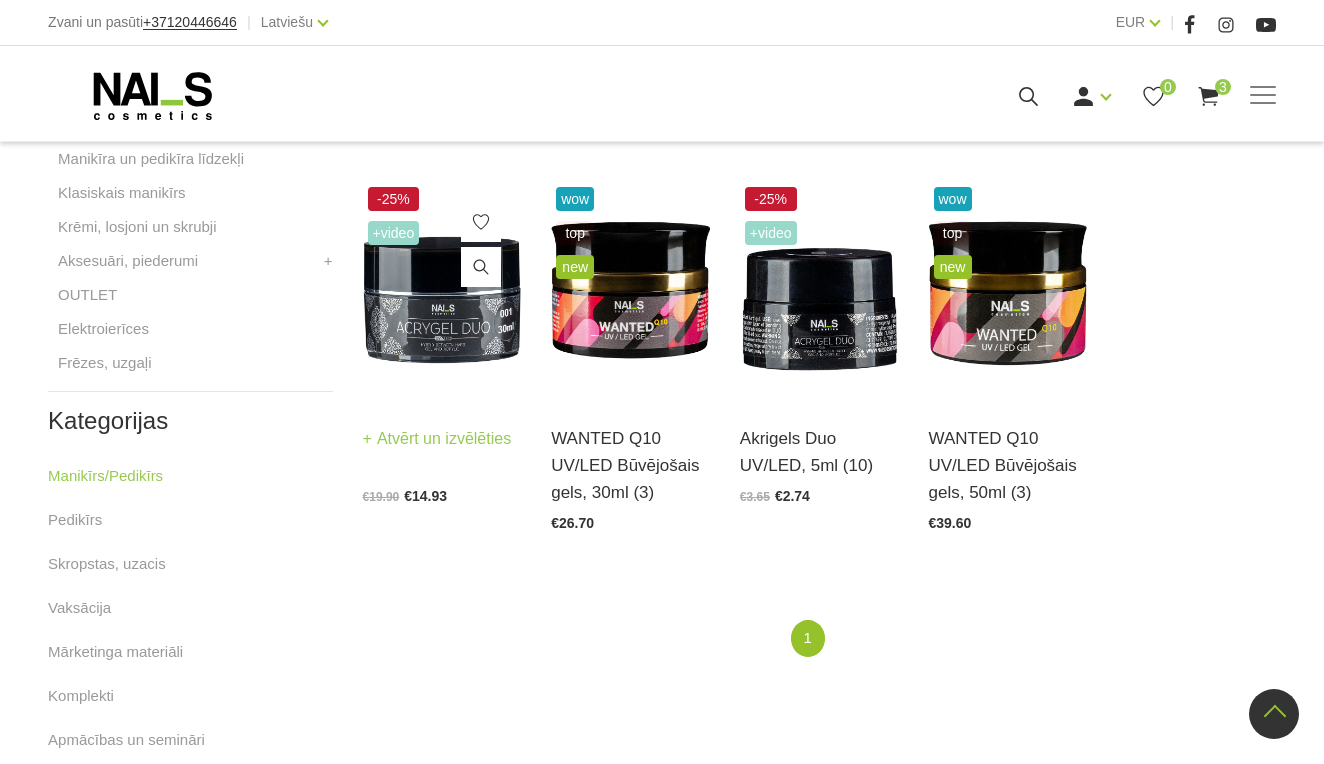 click at bounding box center [442, 291] 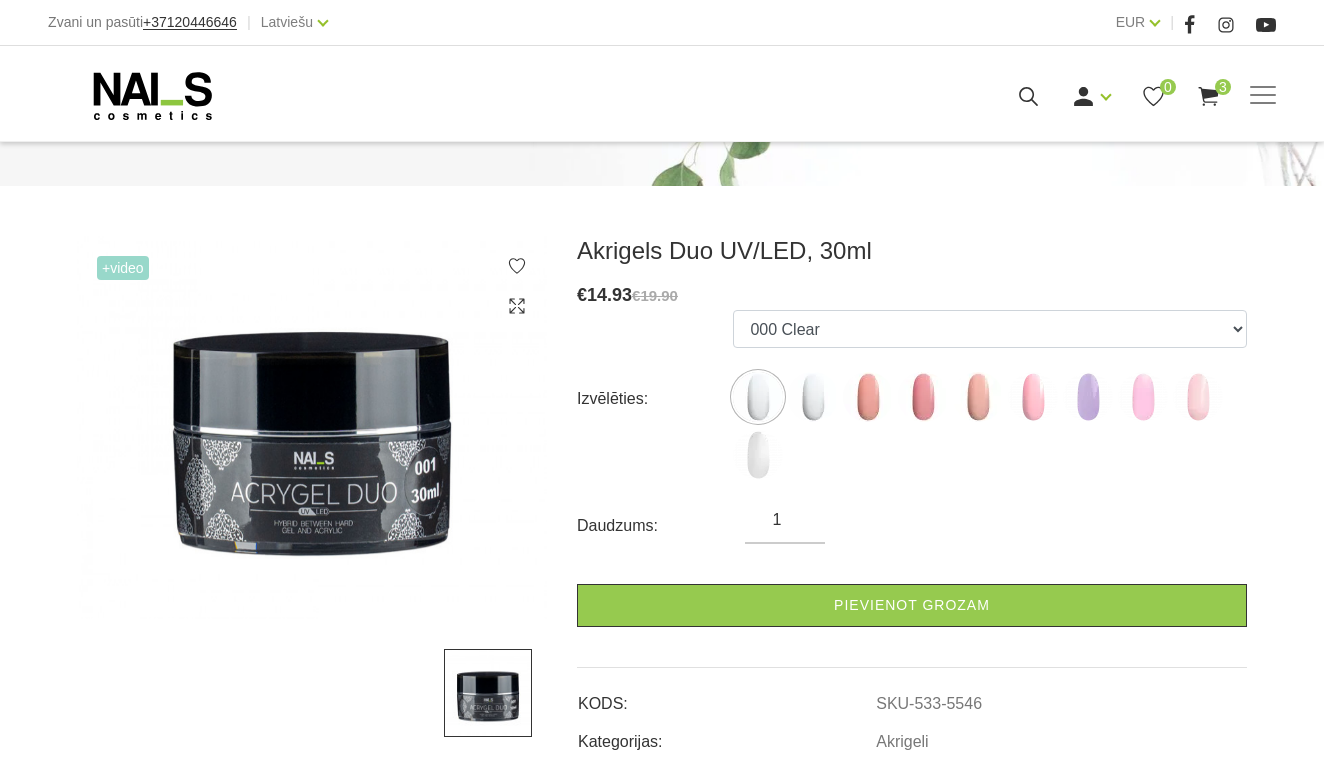 scroll, scrollTop: 189, scrollLeft: 0, axis: vertical 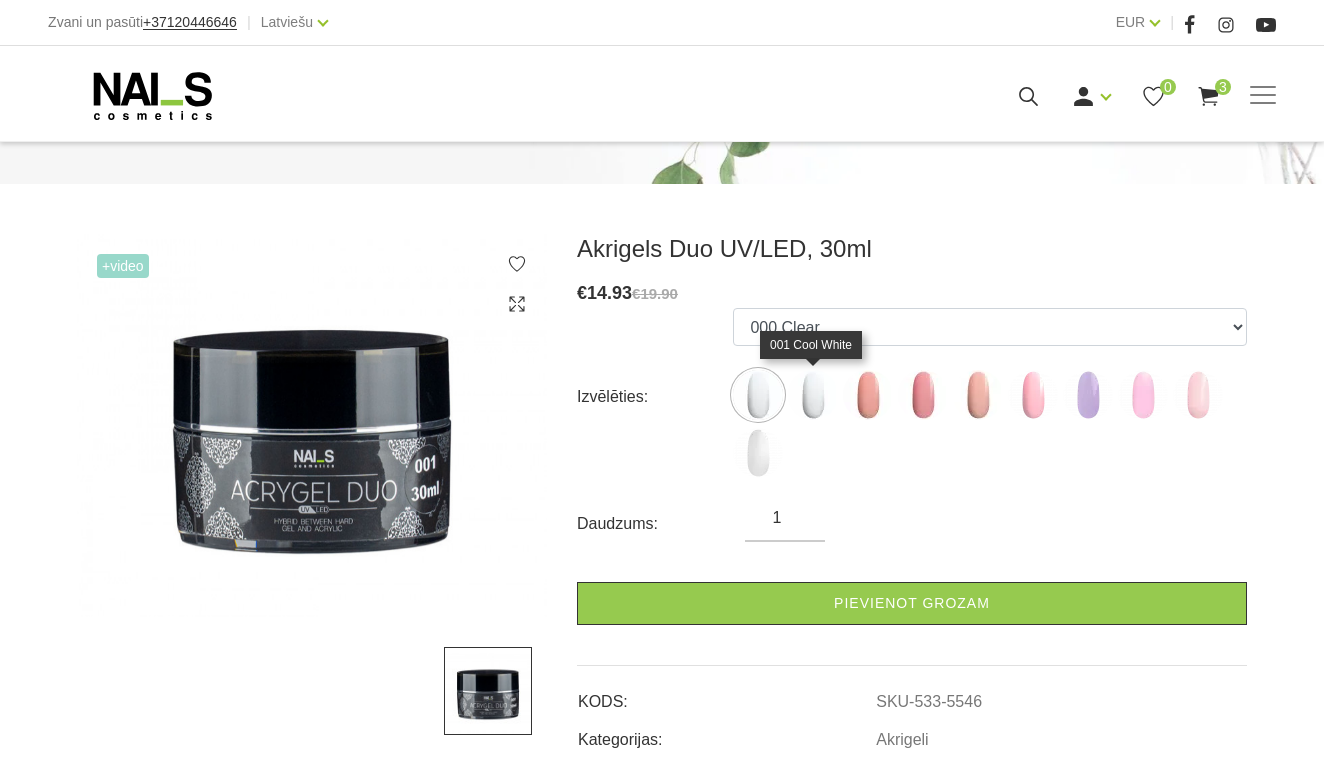 click at bounding box center [813, 395] 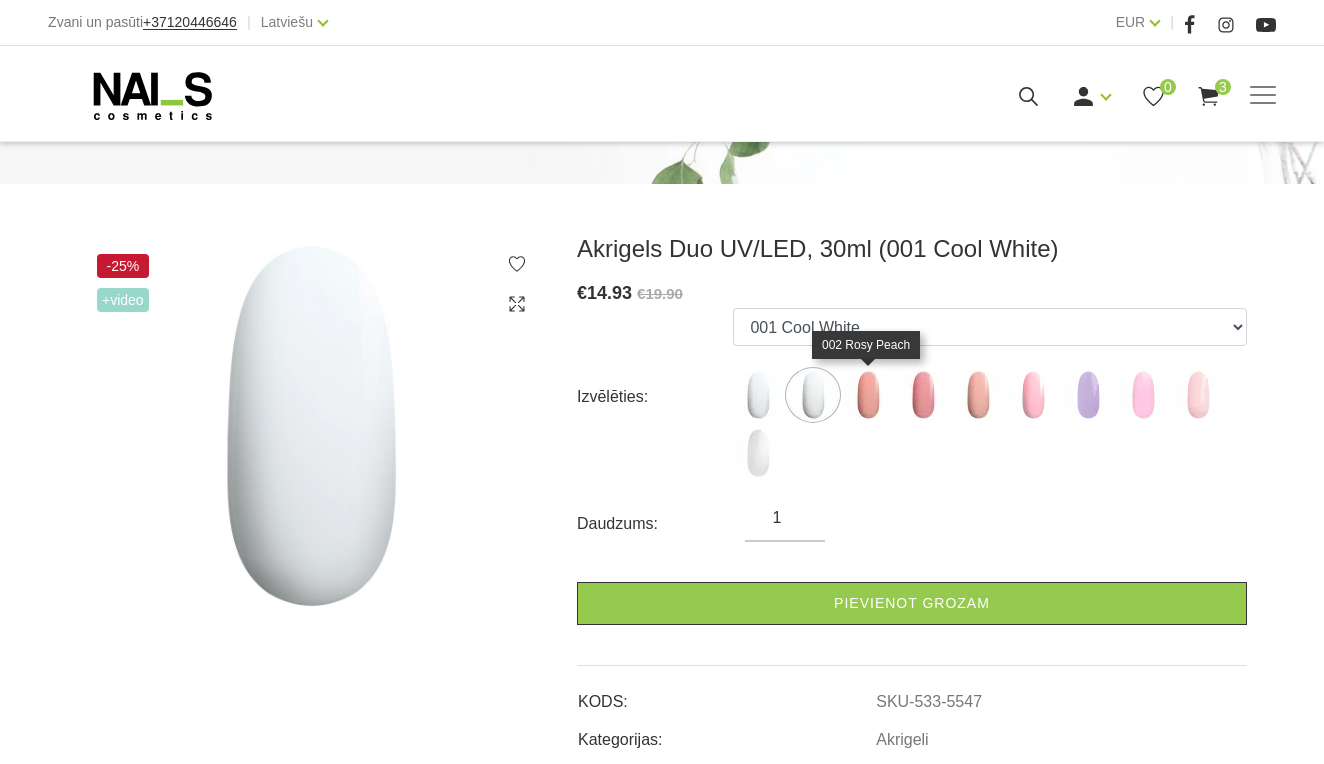 click at bounding box center (868, 395) 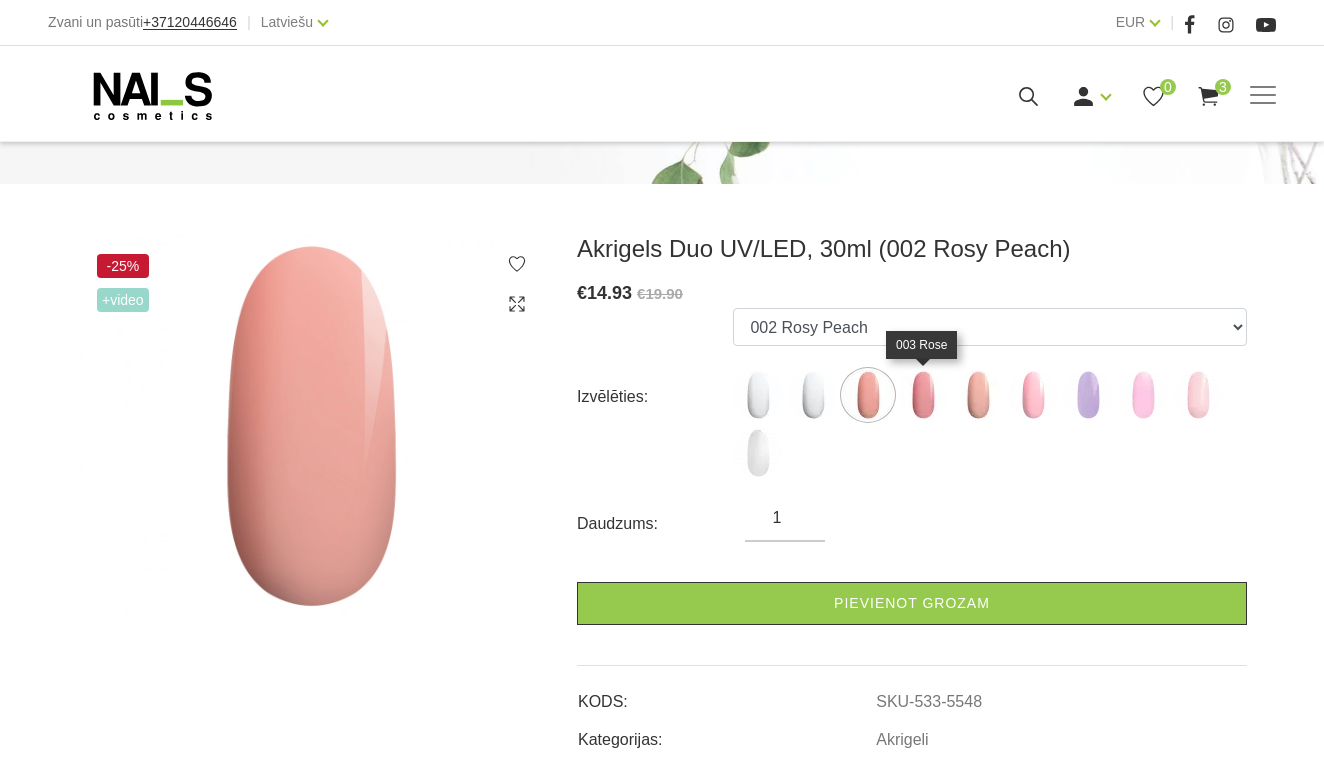 click at bounding box center [923, 395] 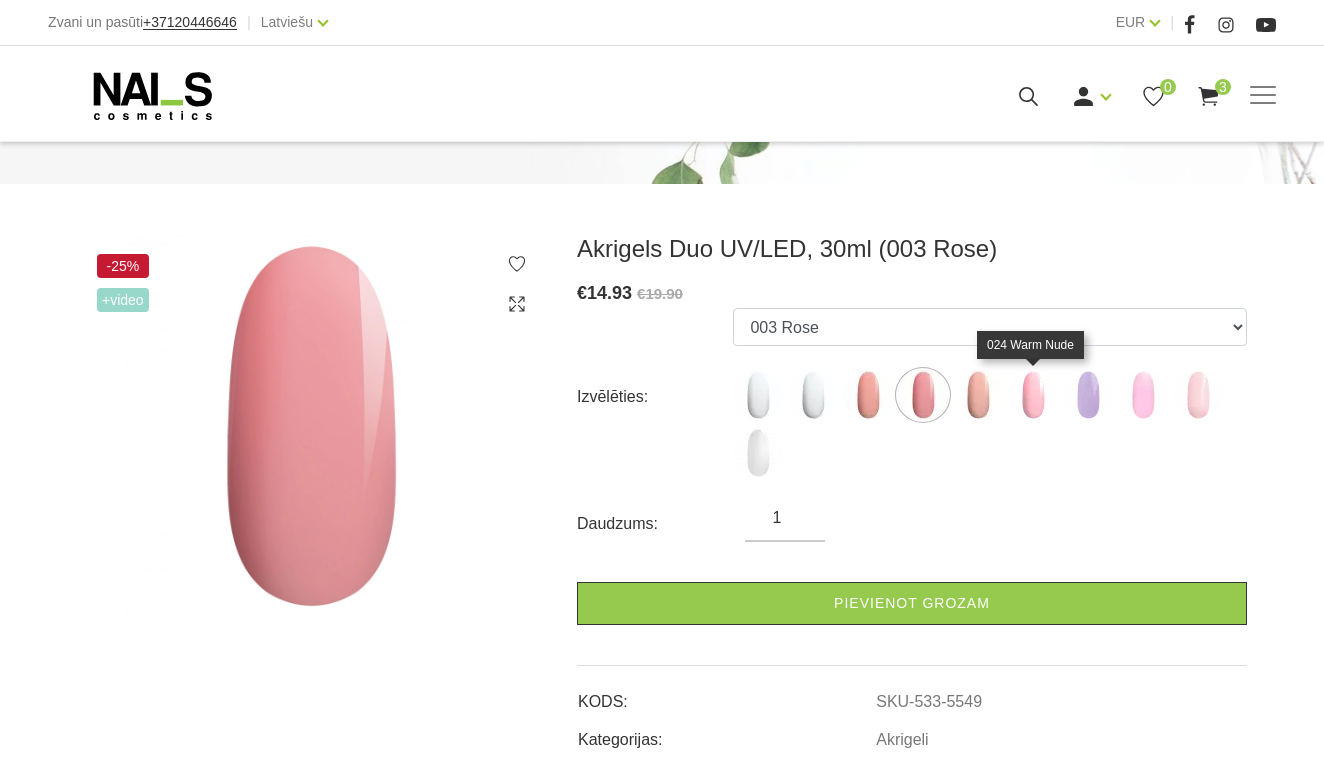 click at bounding box center (1033, 395) 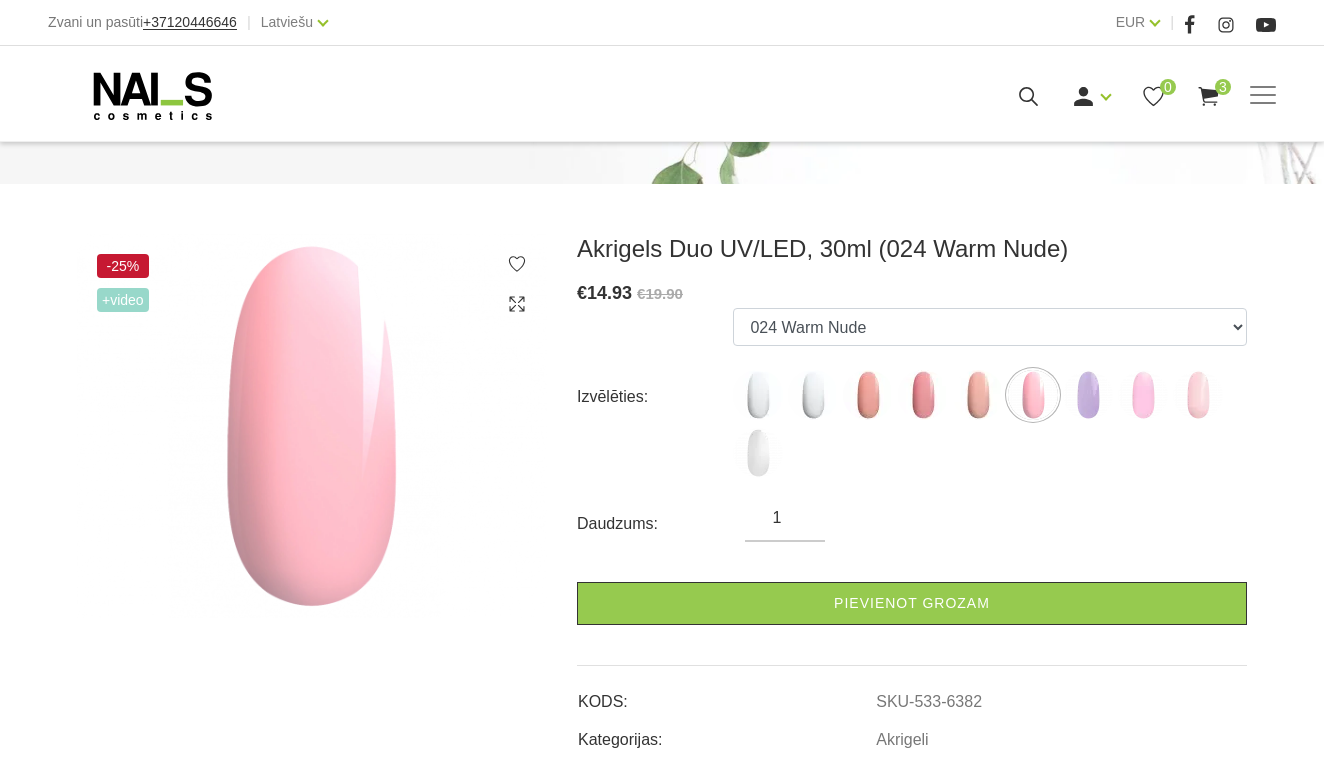 click at bounding box center [978, 395] 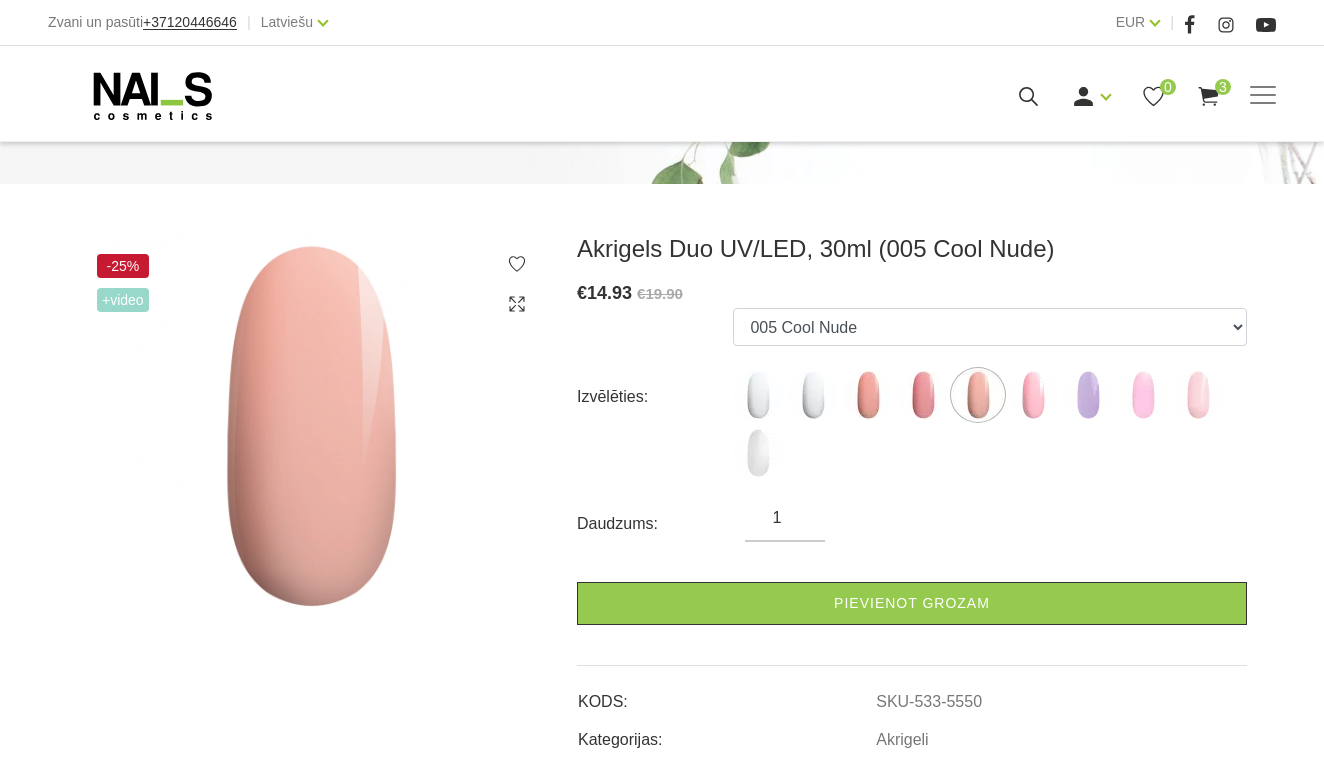 click at bounding box center (1033, 395) 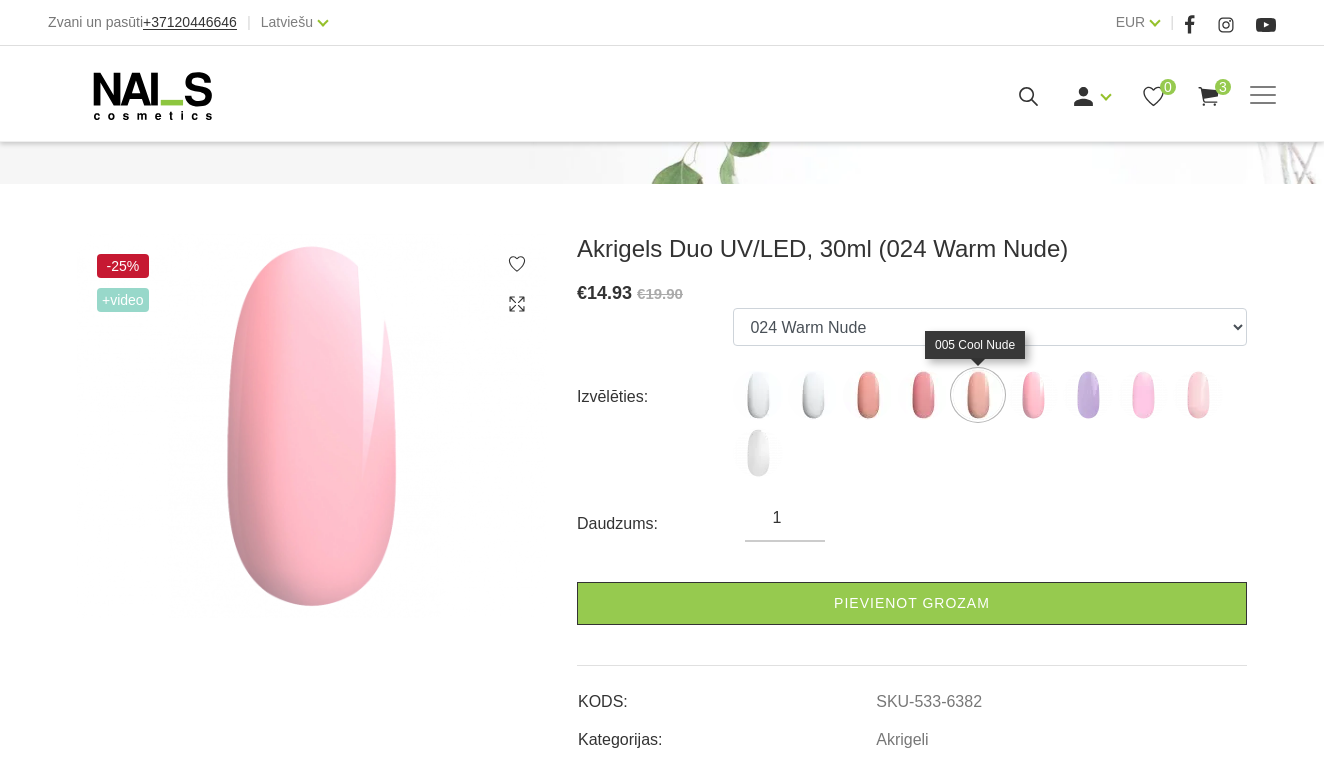 click at bounding box center (978, 395) 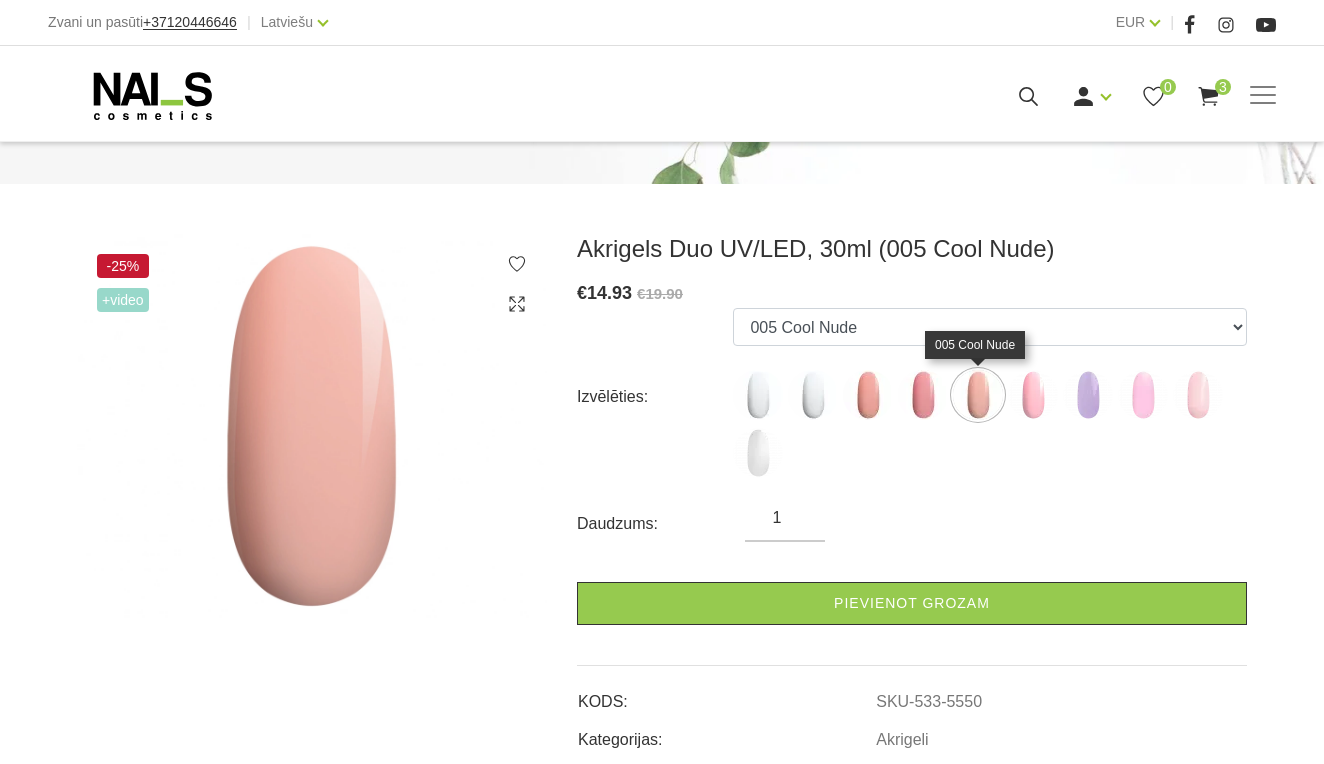 click at bounding box center [978, 395] 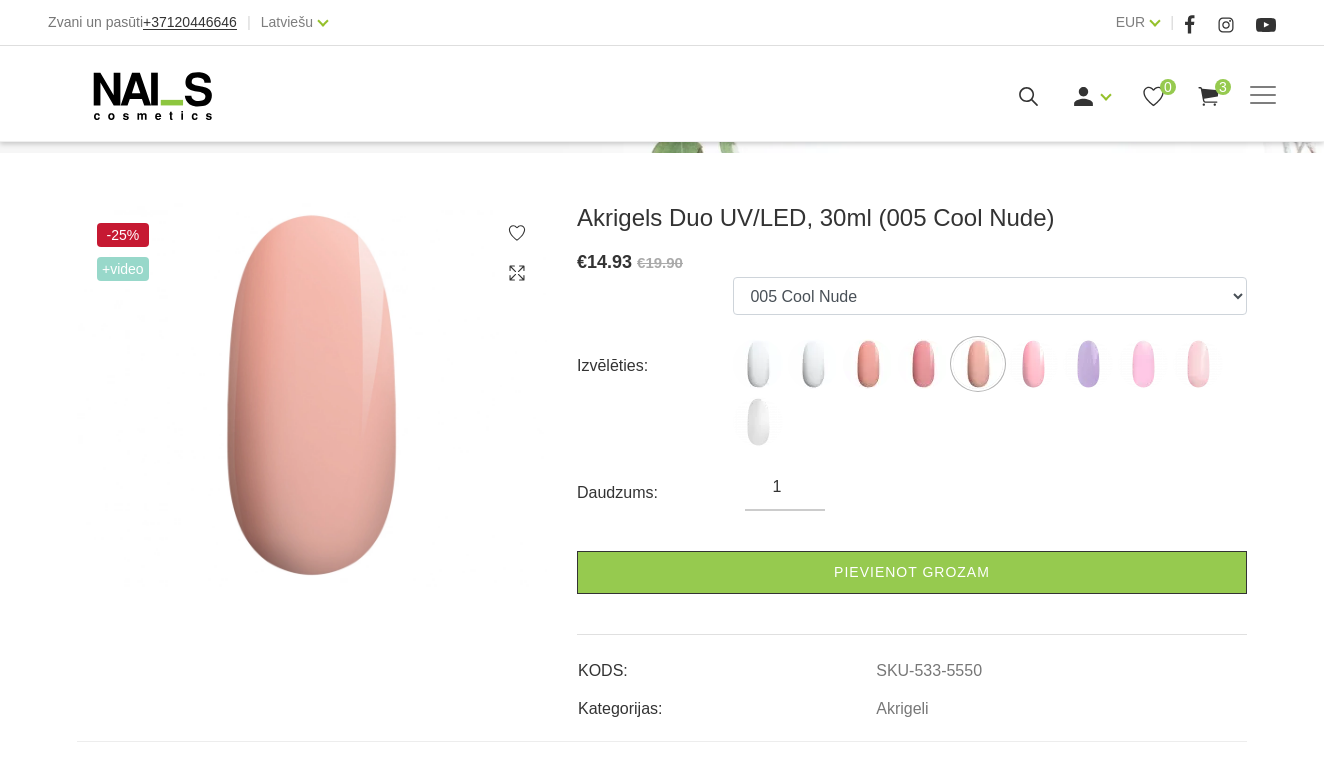 scroll, scrollTop: 172, scrollLeft: 0, axis: vertical 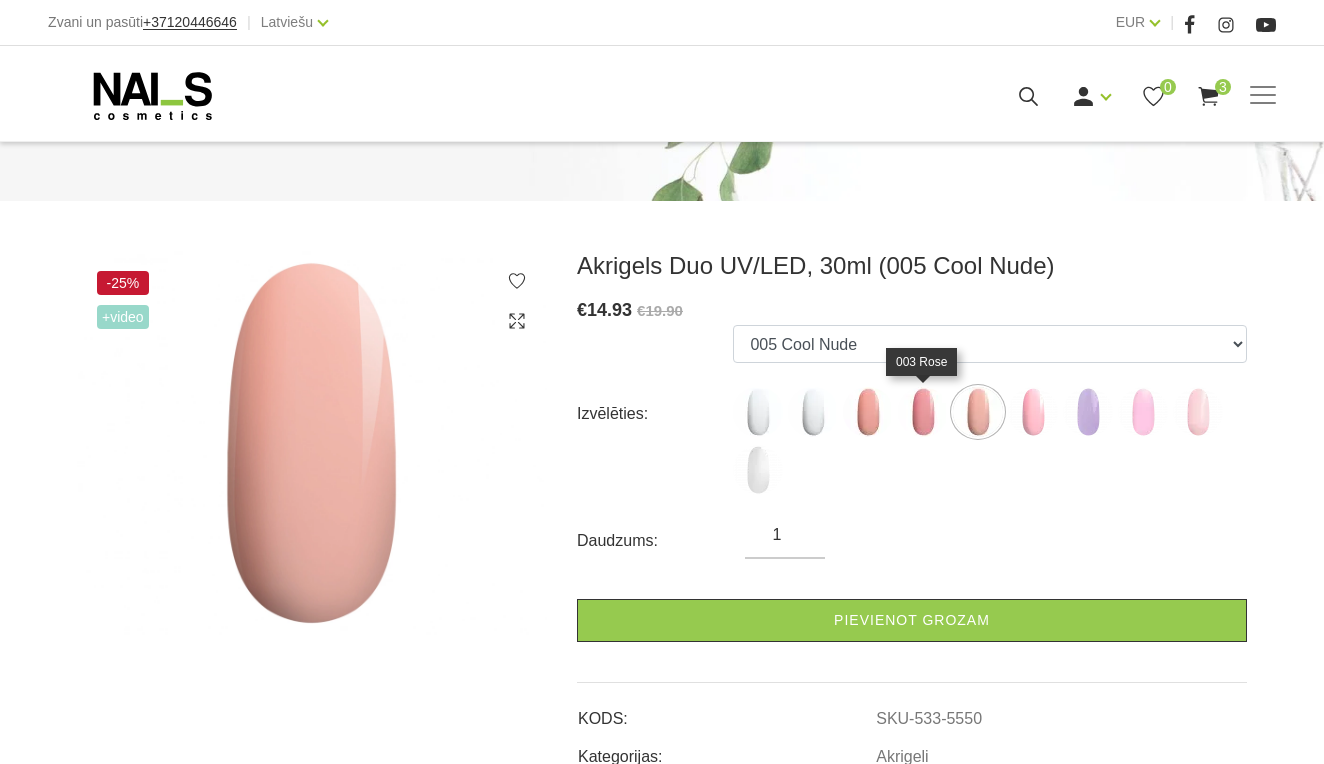 click at bounding box center [923, 412] 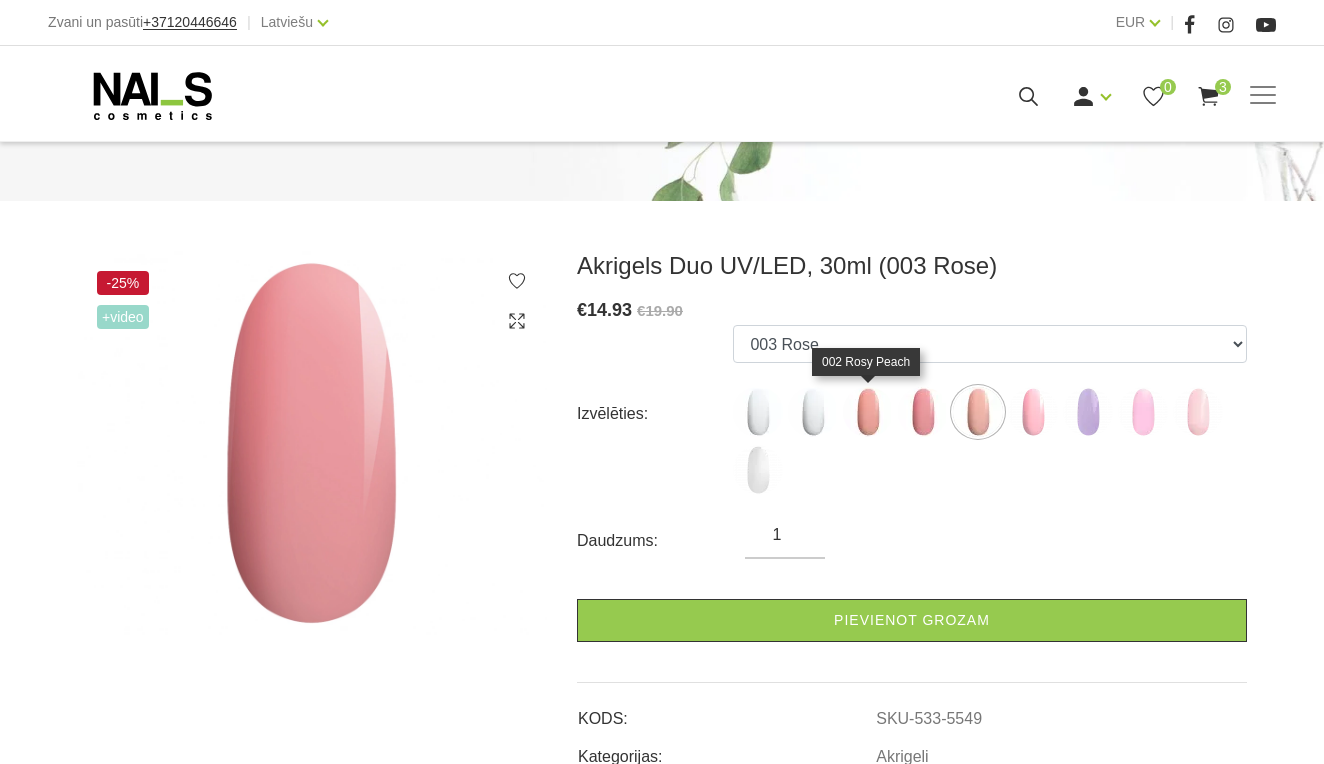 click at bounding box center (868, 412) 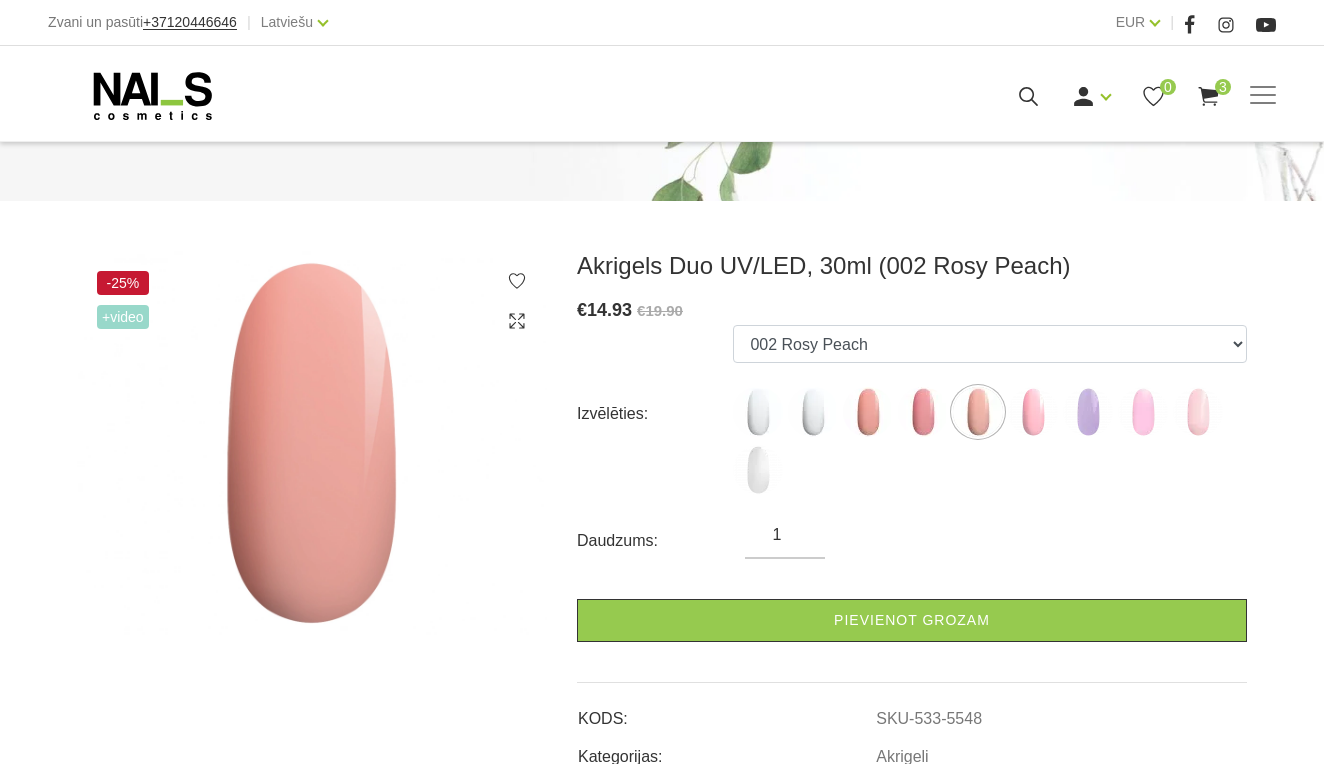 click on "000 Clear 001 Cool White 002 Rosy Peach 003 Rose 005 Cool Nude 024 Warm Nude 066 Lavender 046 Cotton Candy 099 Sparkle Blush 096 Sparkle White" at bounding box center (990, 414) 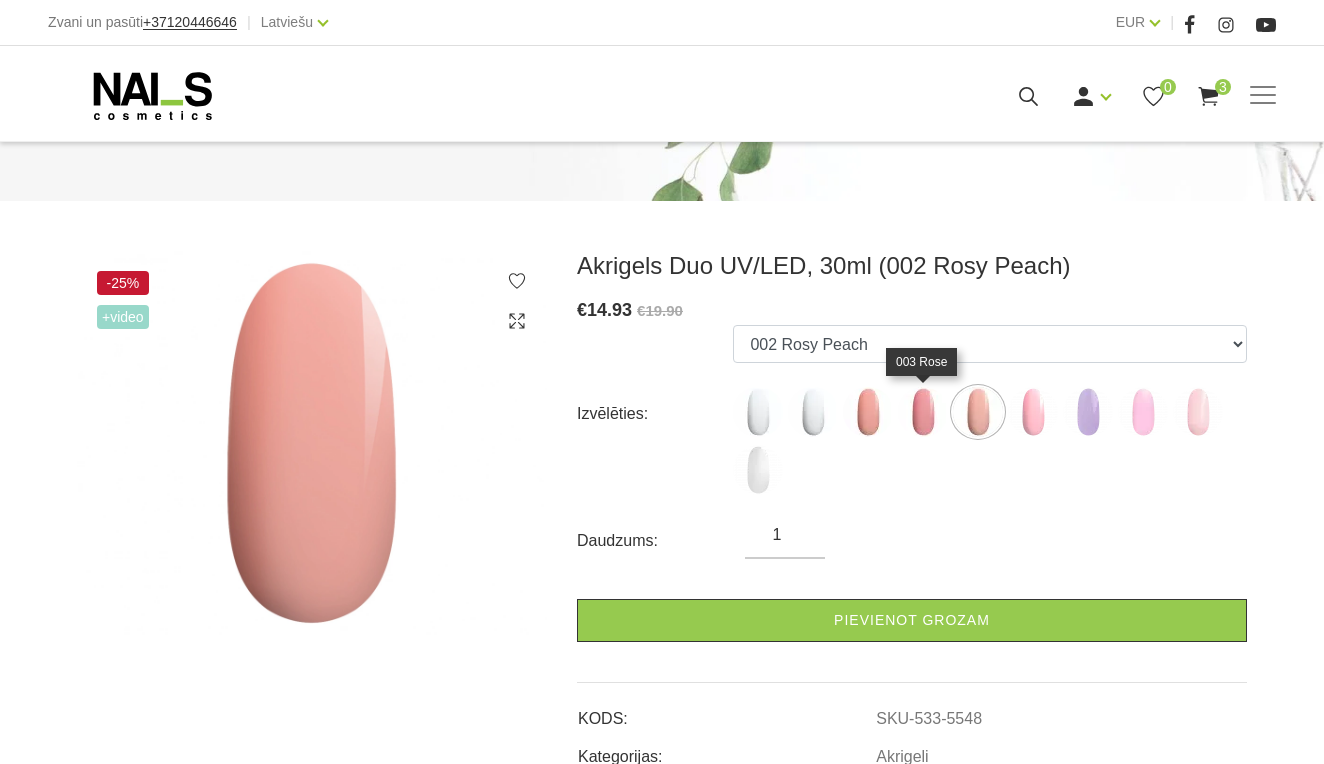 click at bounding box center [923, 412] 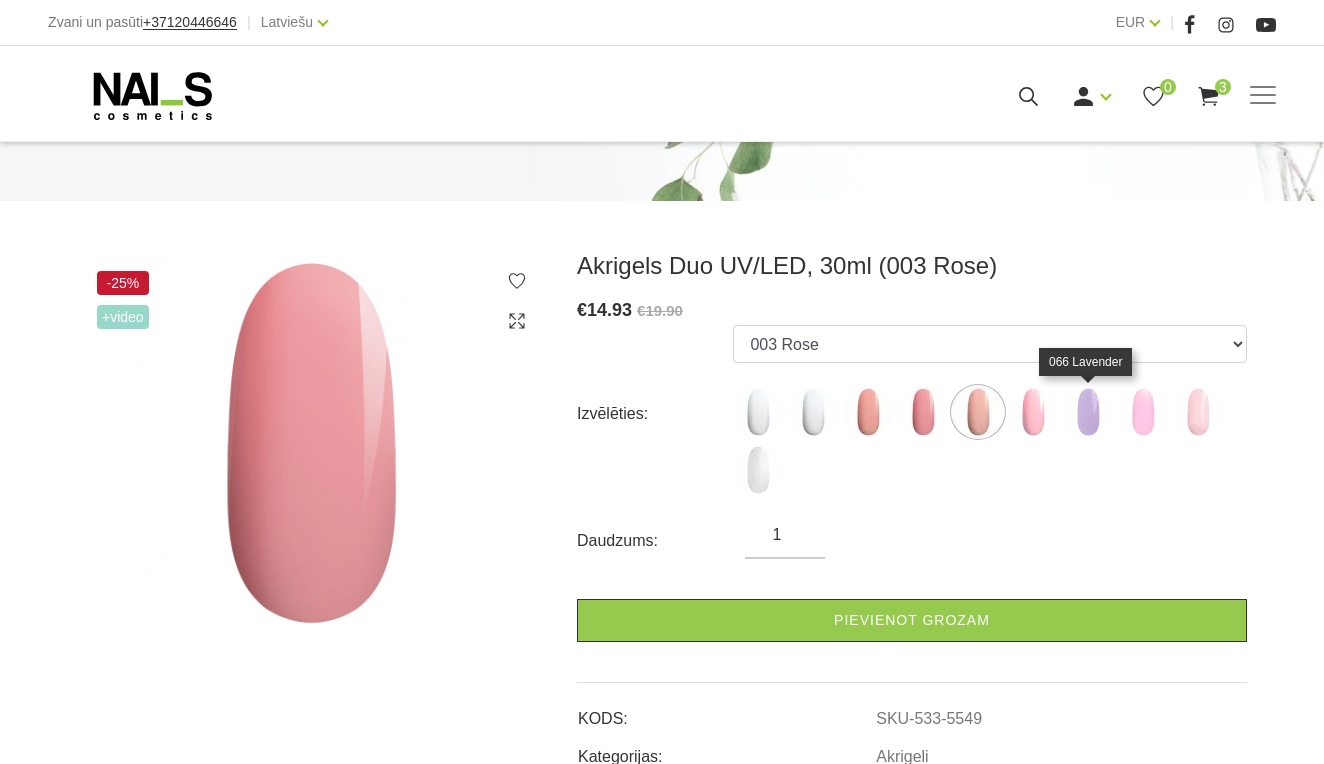 click at bounding box center (1088, 412) 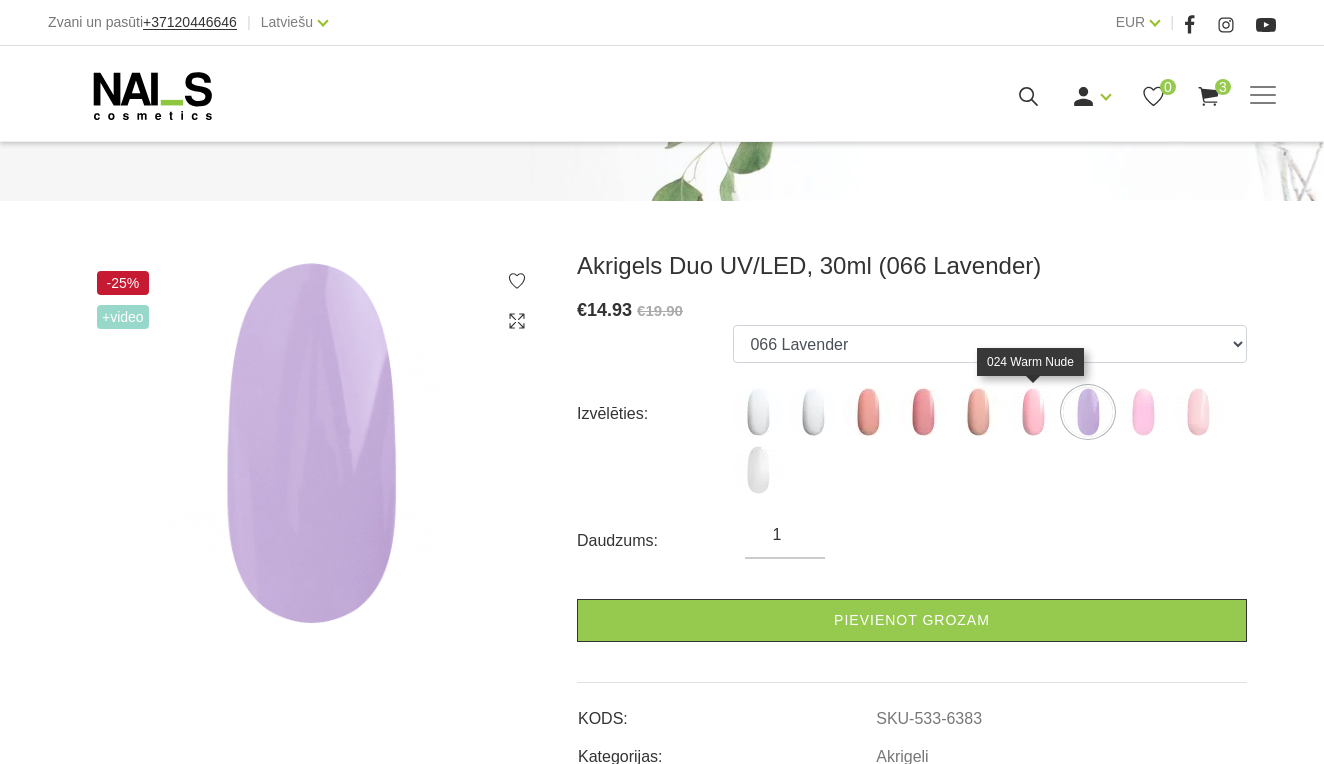 click at bounding box center [1033, 412] 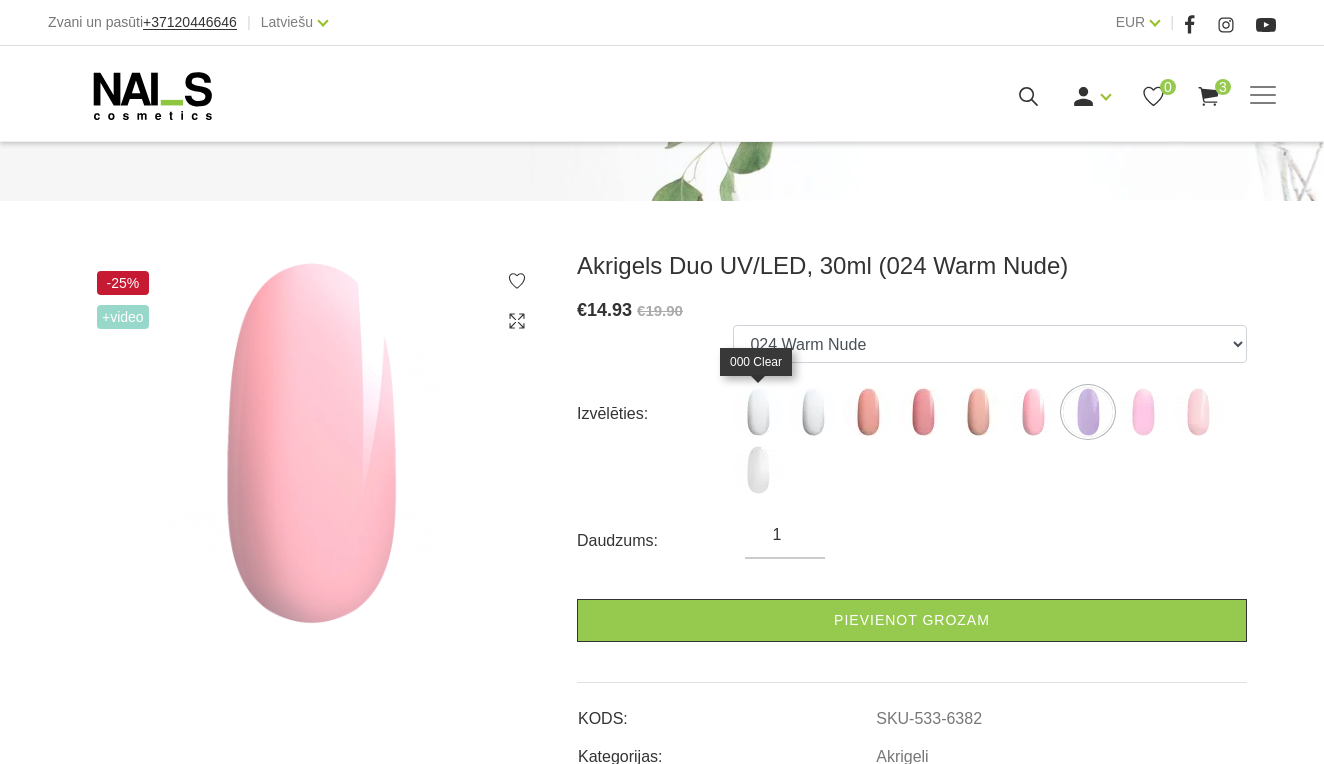 click at bounding box center [758, 412] 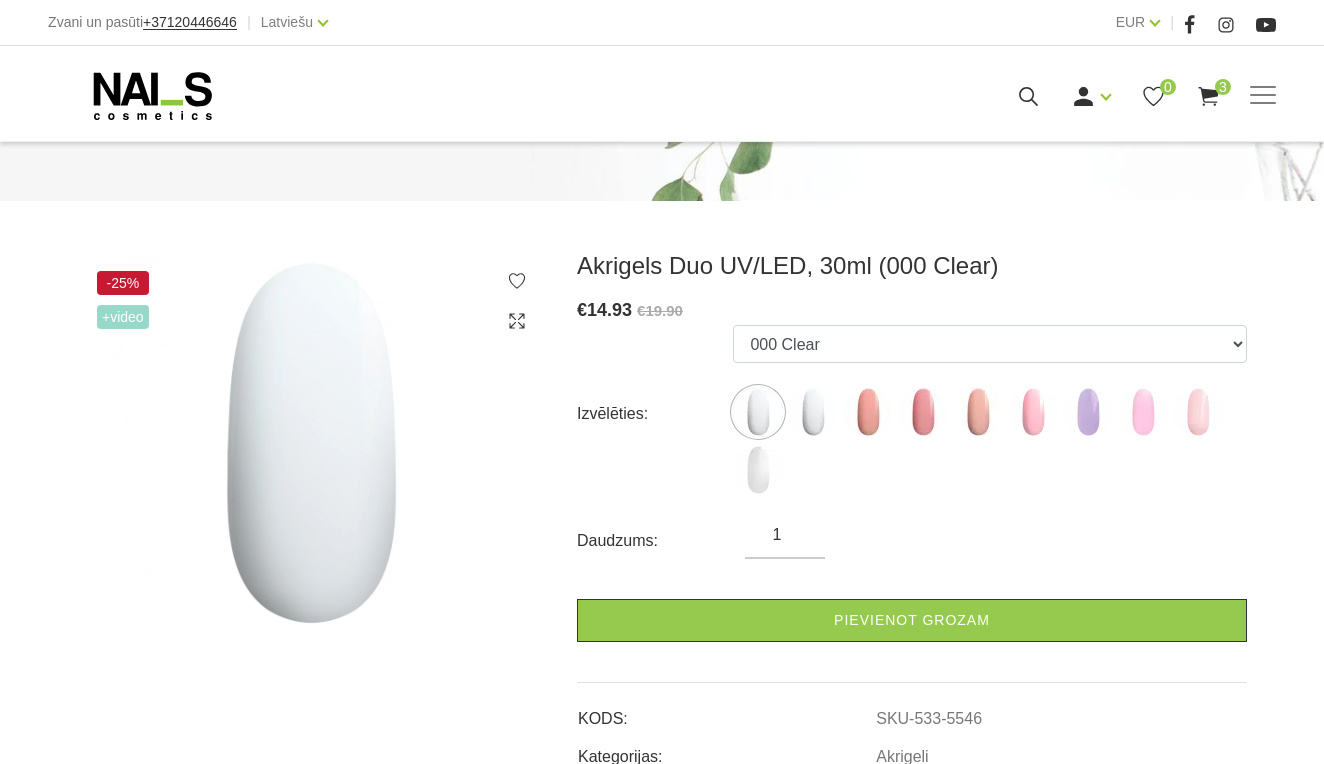 click at bounding box center (758, 412) 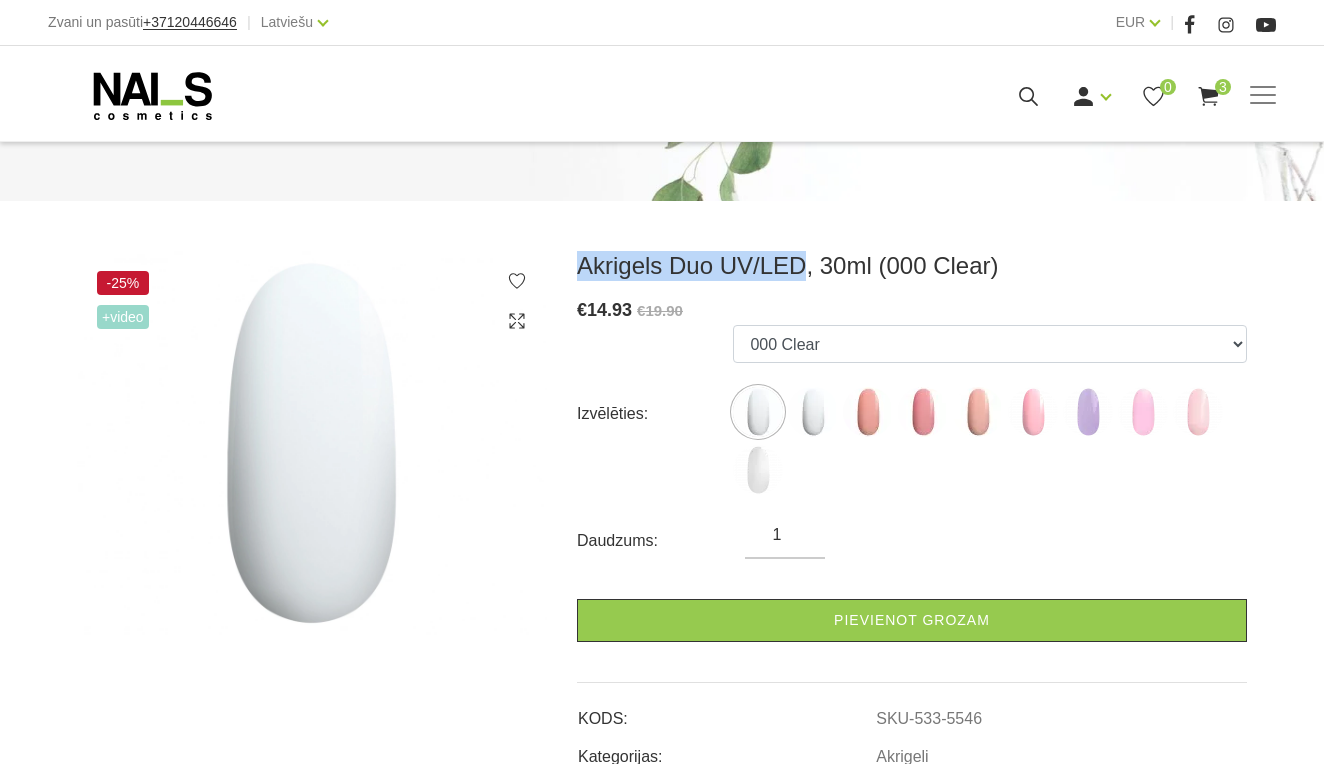 drag, startPoint x: 581, startPoint y: 260, endPoint x: 794, endPoint y: 270, distance: 213.23462 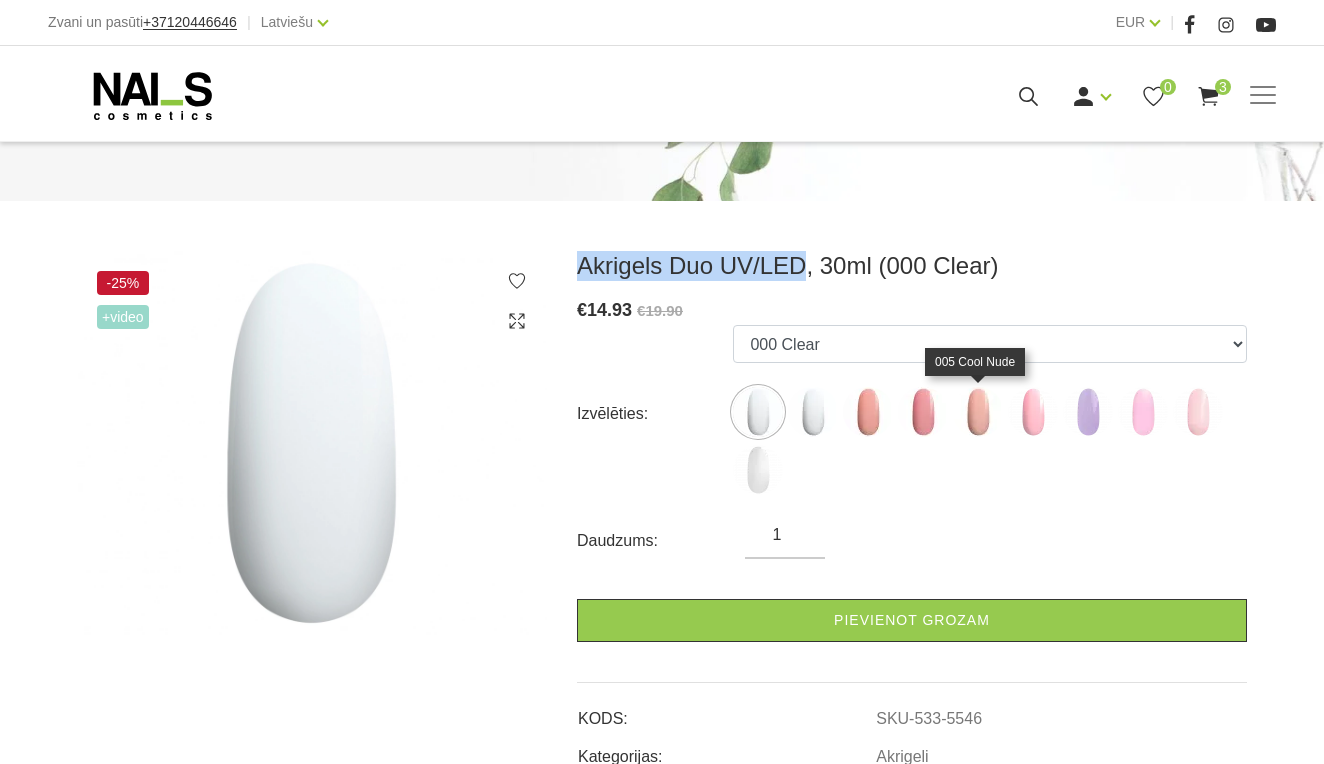 click at bounding box center [978, 412] 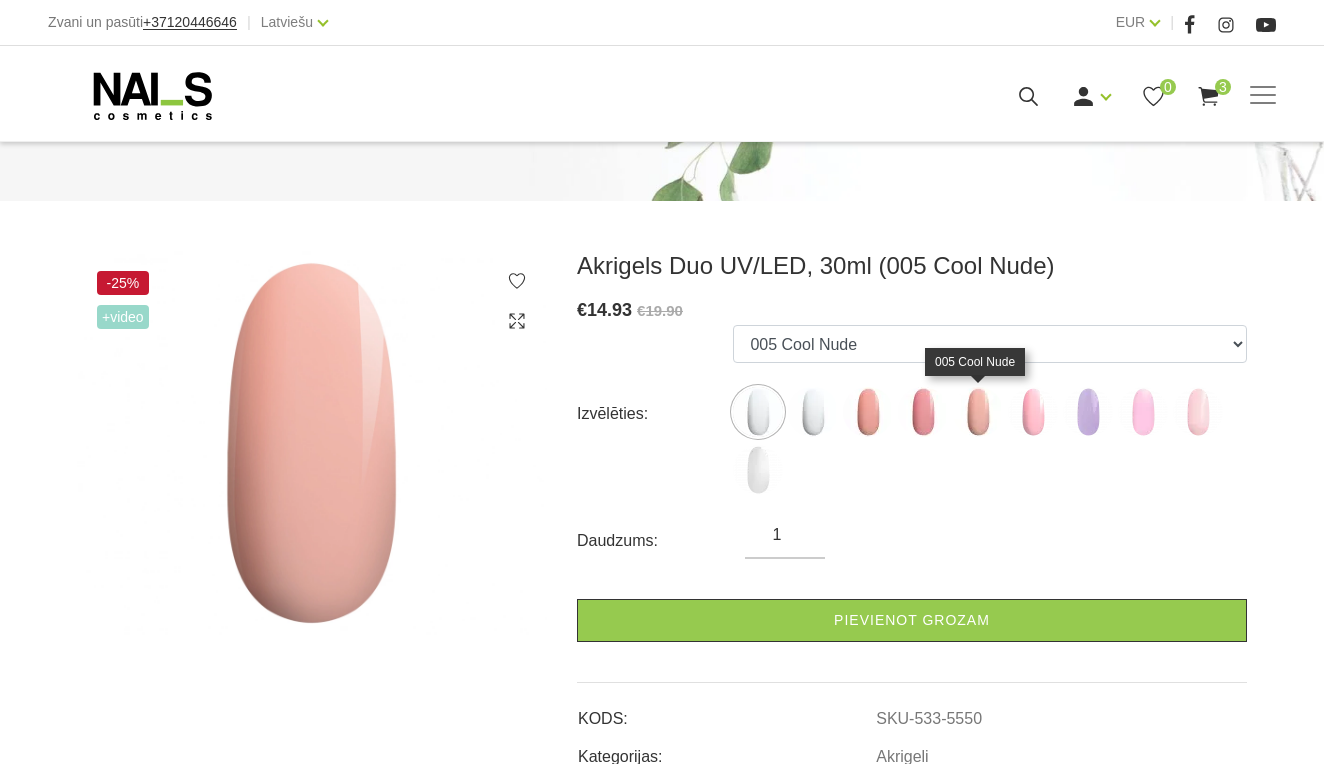 click at bounding box center (978, 412) 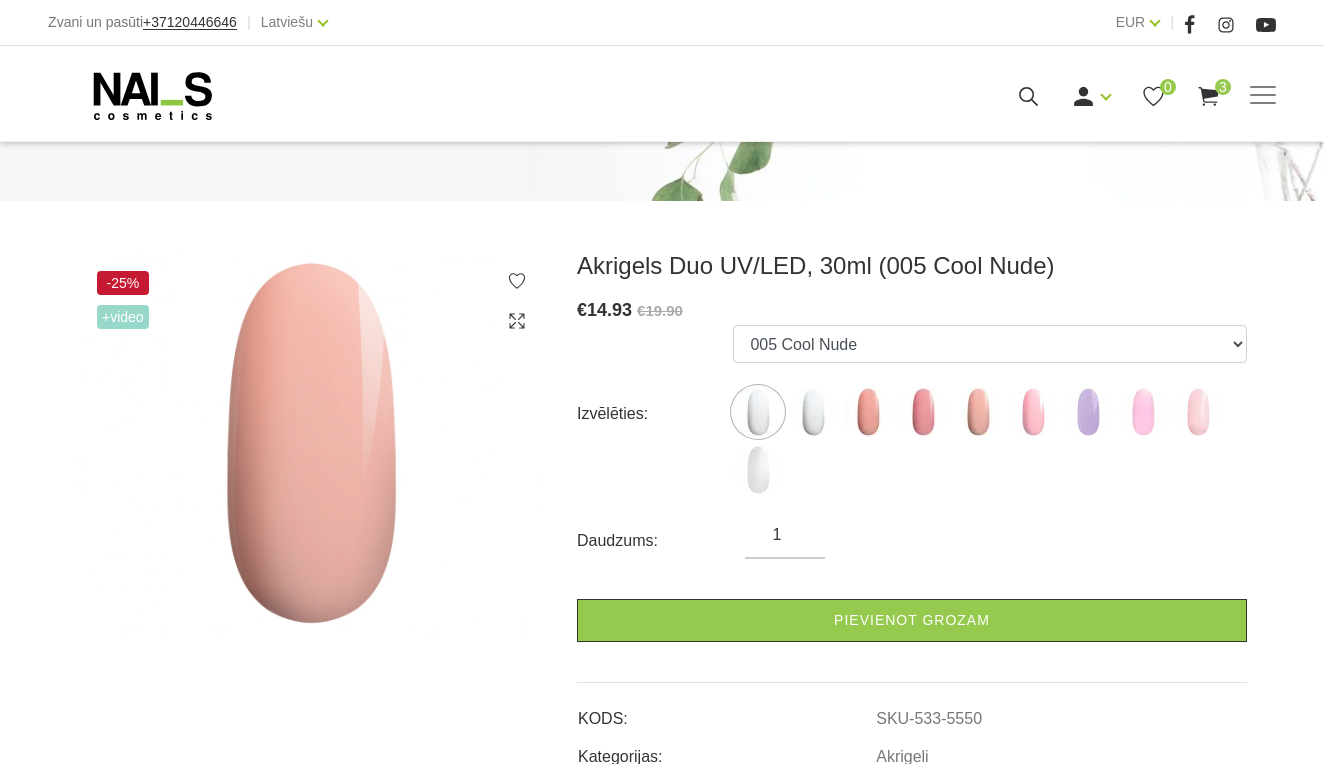 click at bounding box center (978, 412) 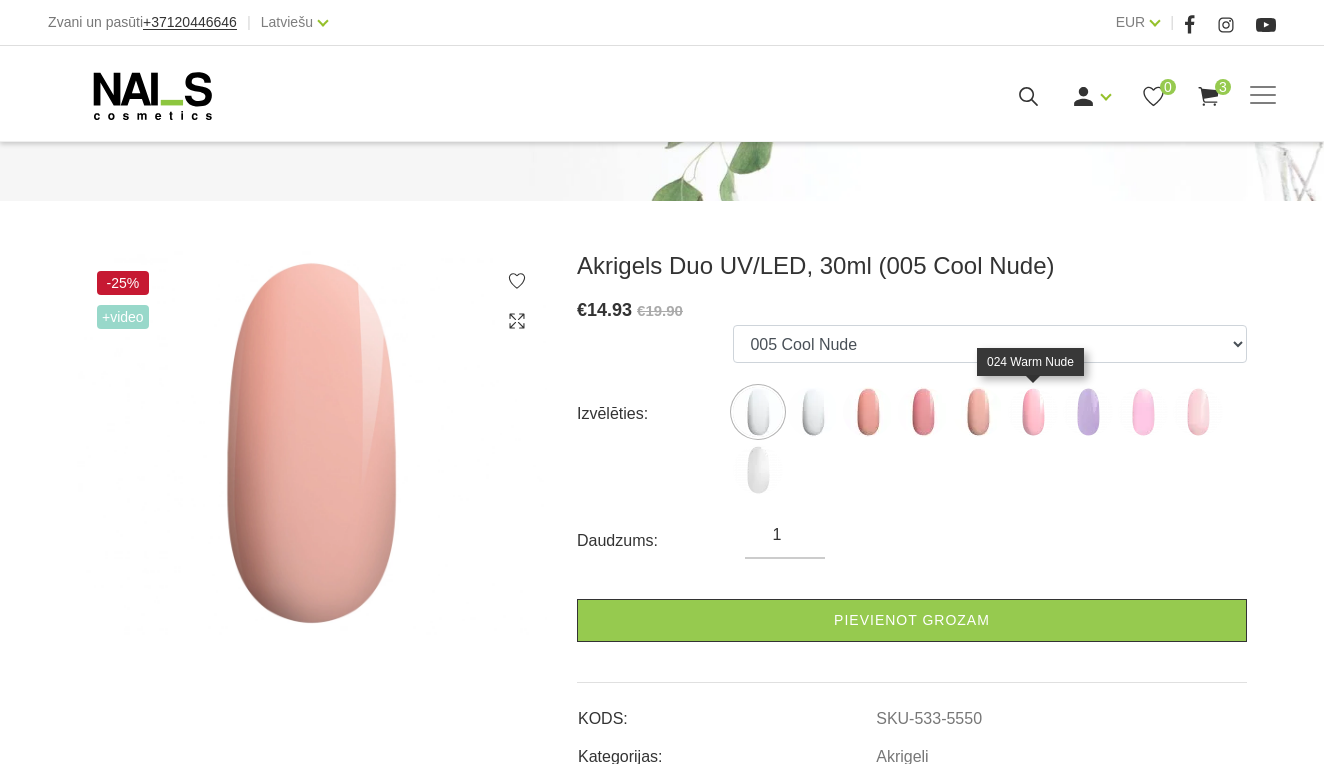 click at bounding box center (1033, 412) 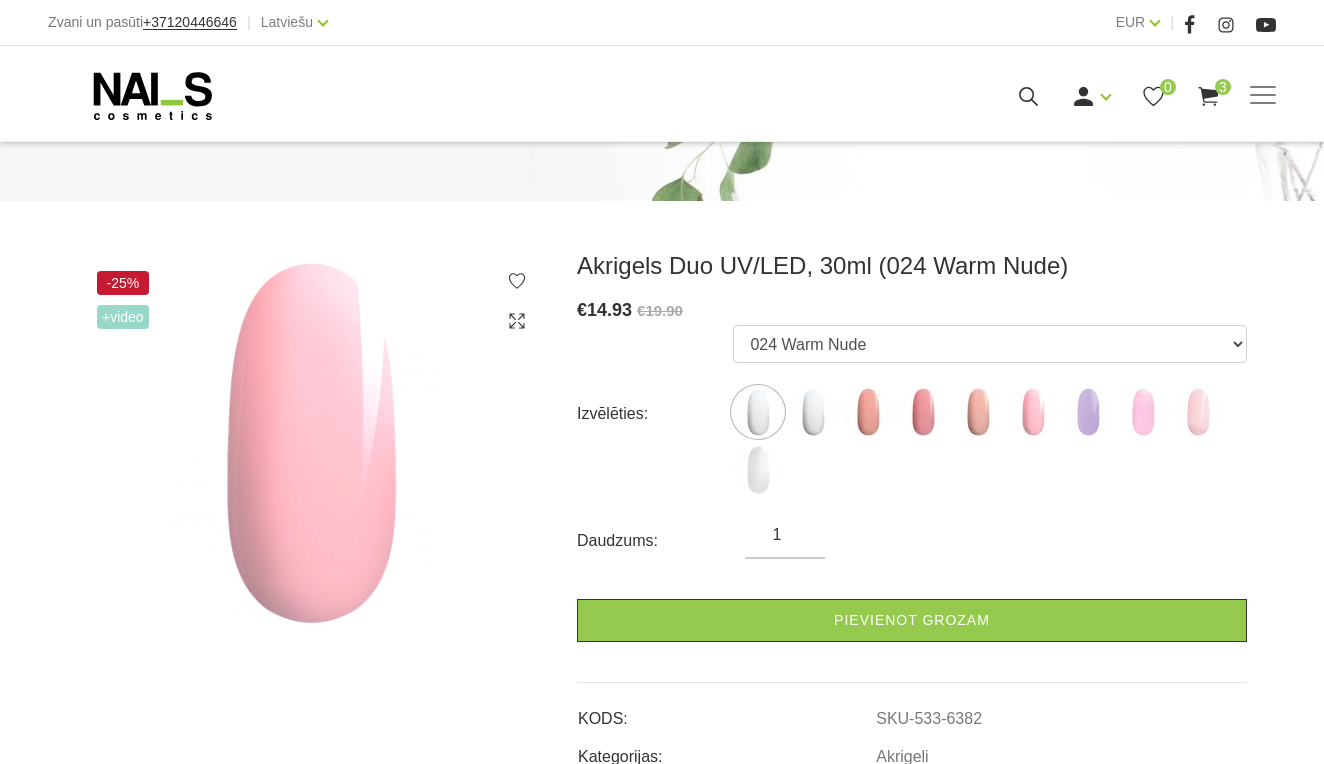 click at bounding box center (1033, 412) 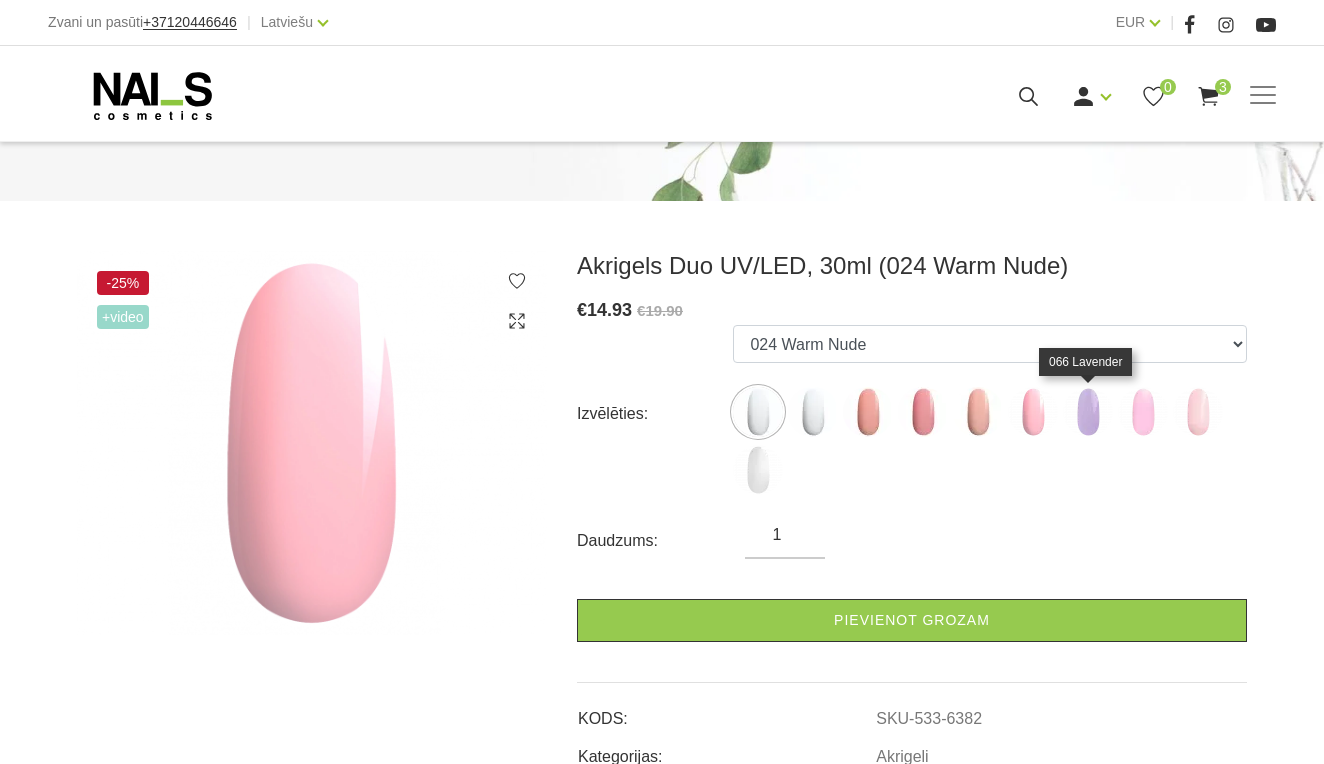 click at bounding box center [1088, 412] 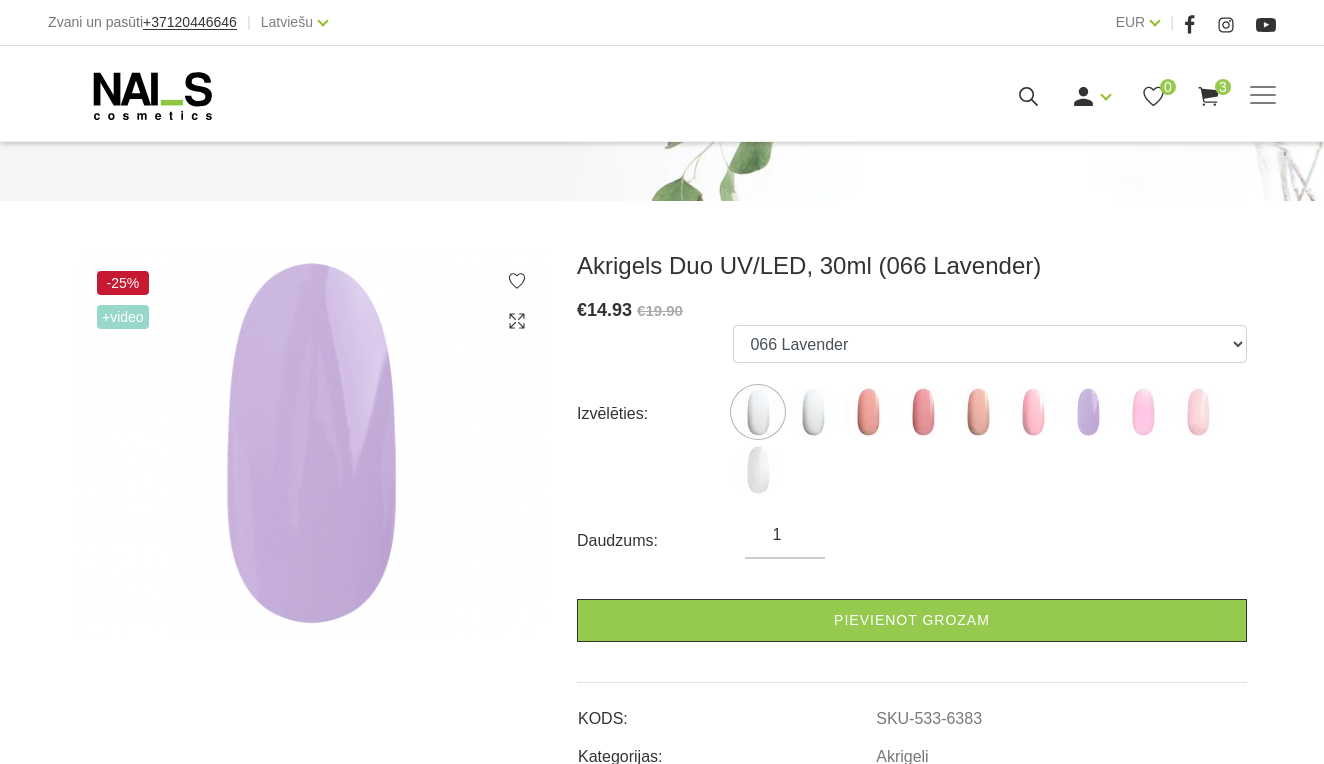 click on "000 Clear 001 Cool White 002 Rosy Peach 003 Rose 005 Cool Nude 024 Warm Nude 066 Lavender 046 Cotton Candy 099 Sparkle Blush 096 Sparkle White" at bounding box center (990, 414) 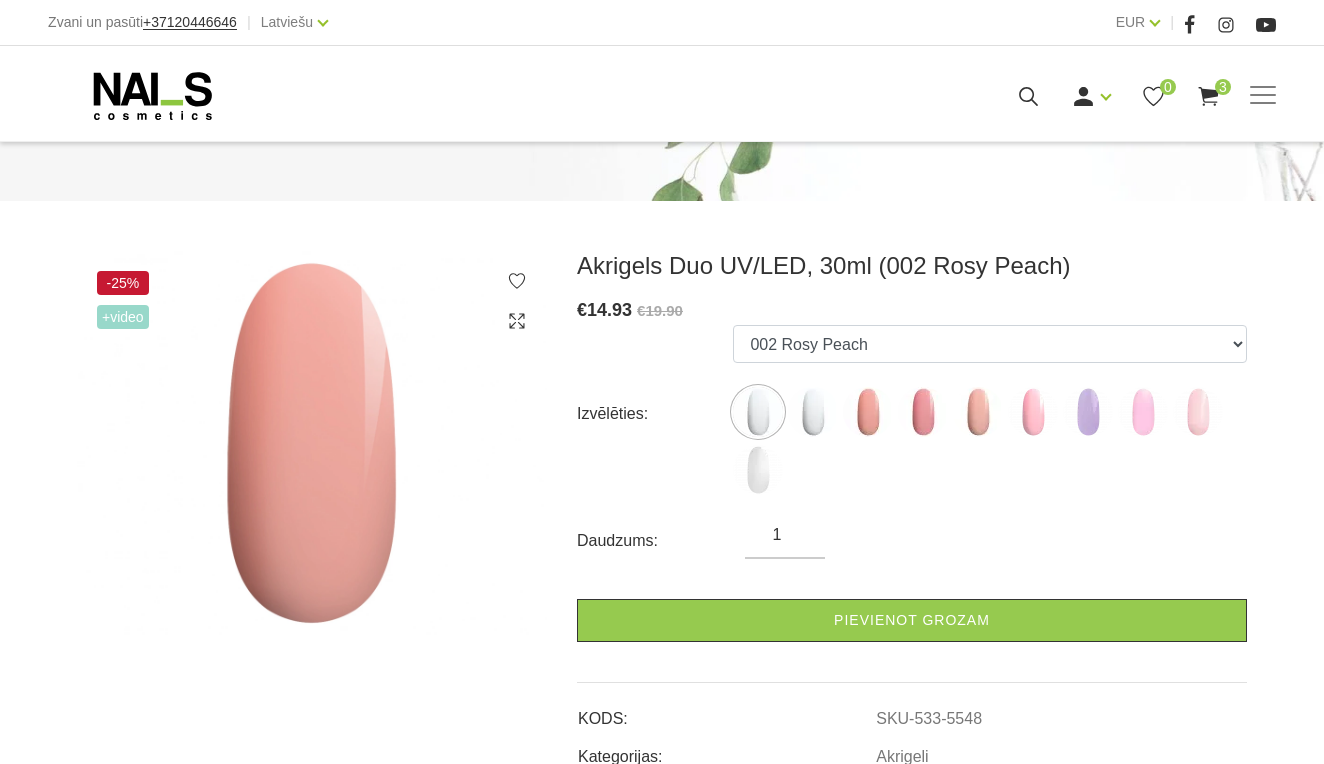 click at bounding box center (868, 412) 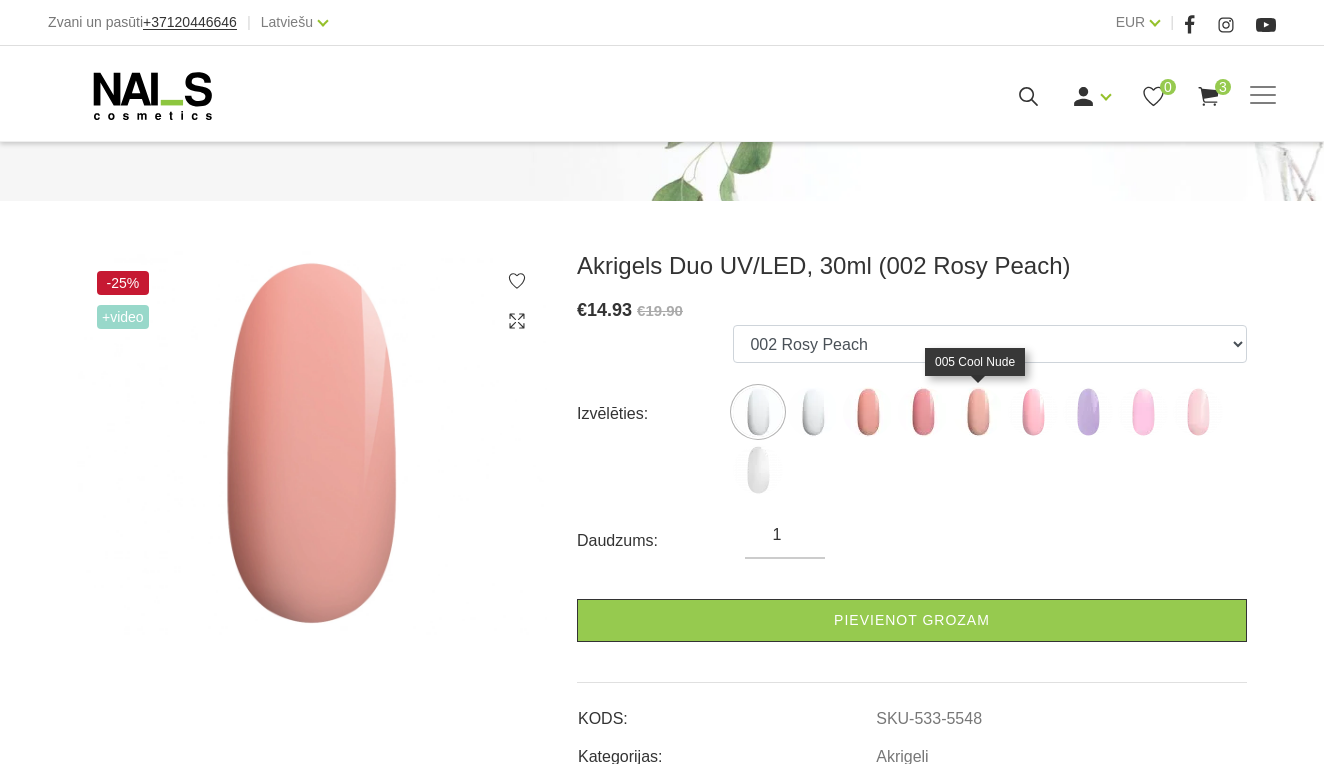 click at bounding box center [978, 412] 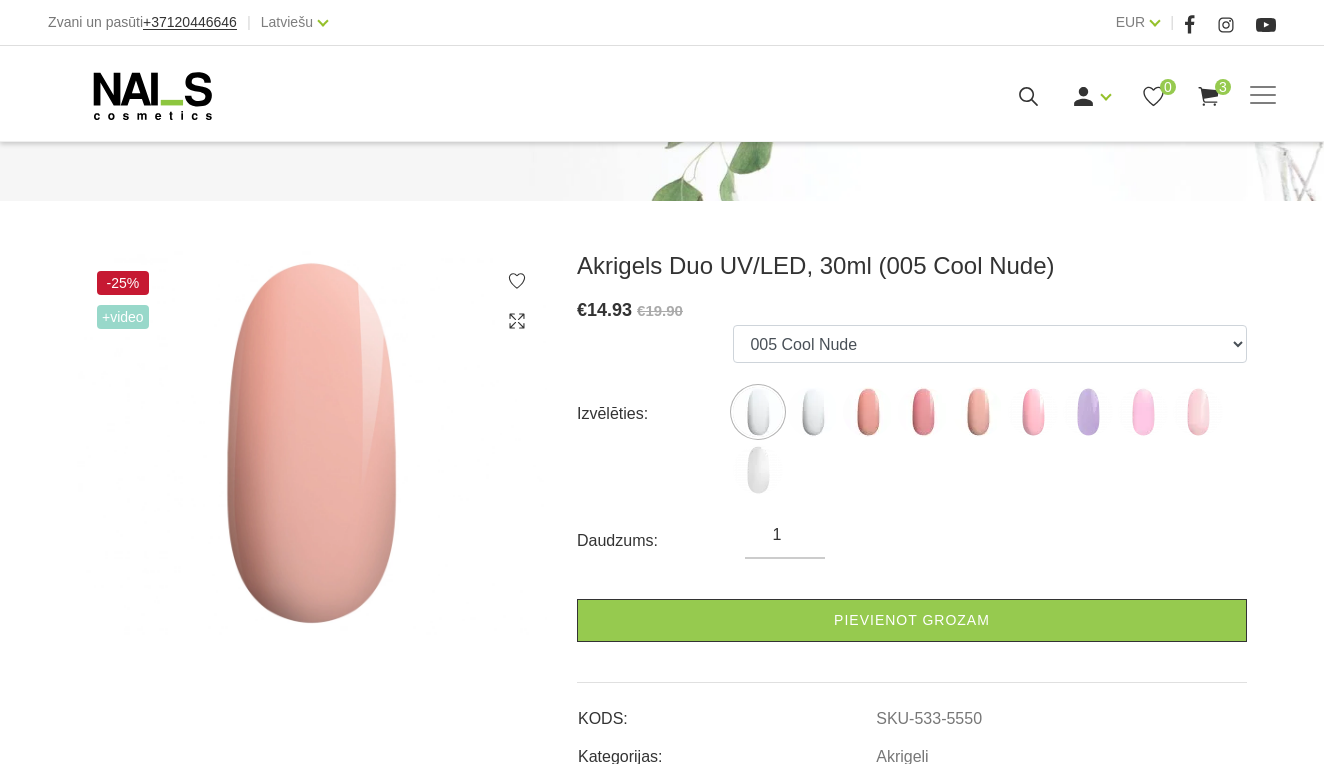 click at bounding box center [978, 412] 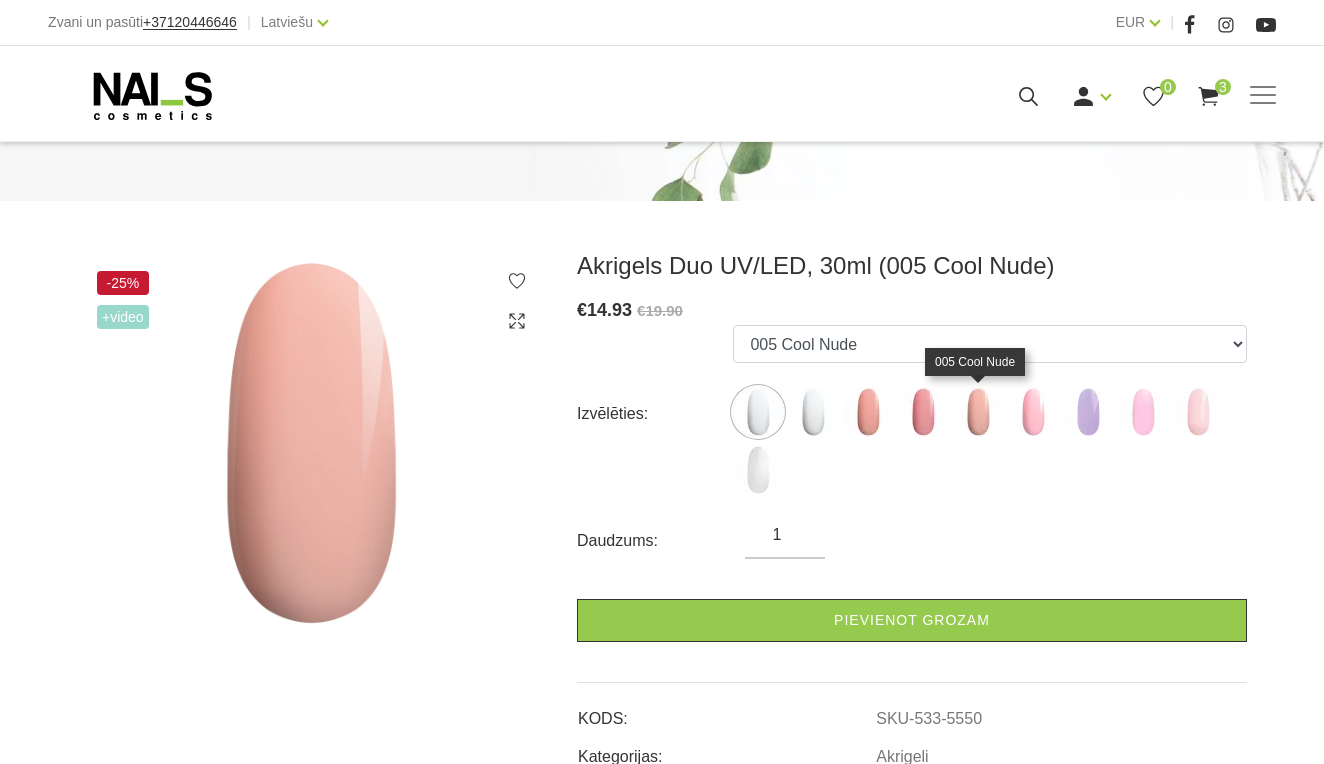 click at bounding box center [978, 412] 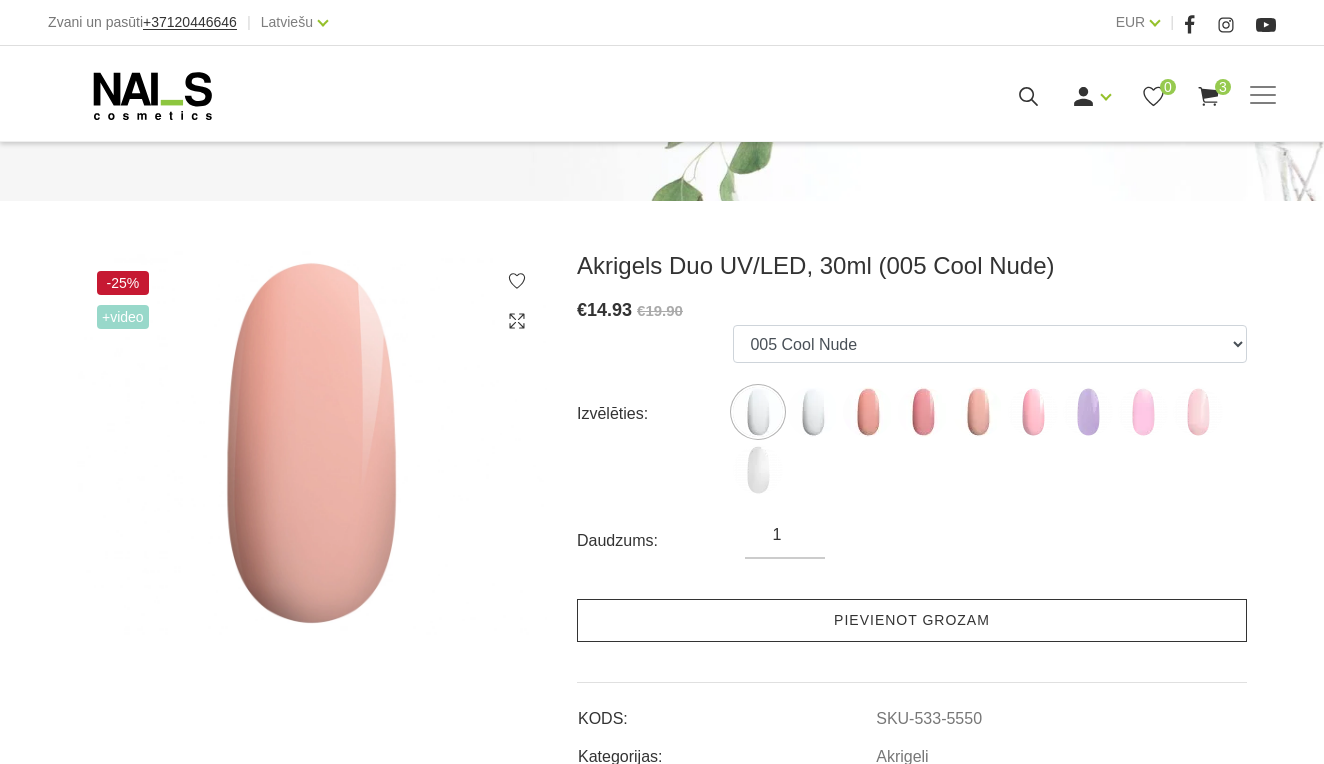 click on "Pievienot grozam" at bounding box center [912, 620] 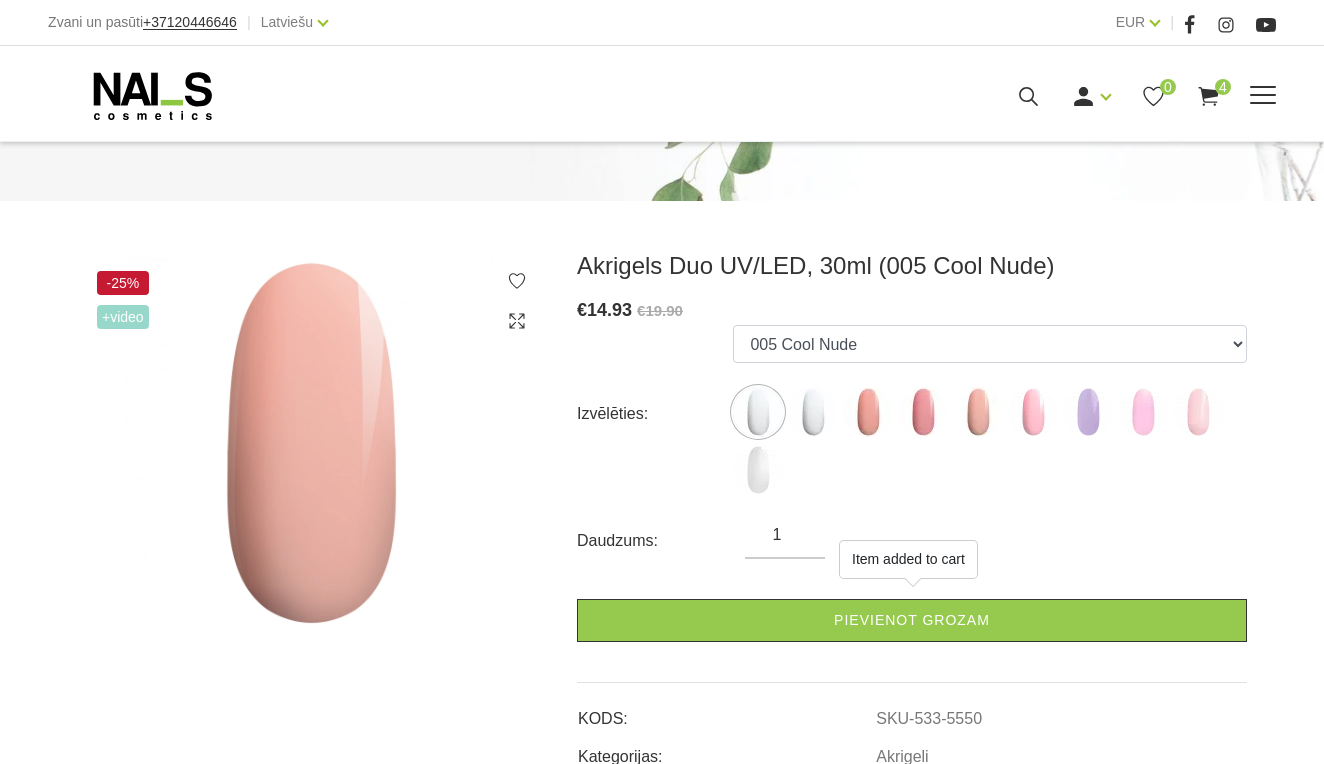 click 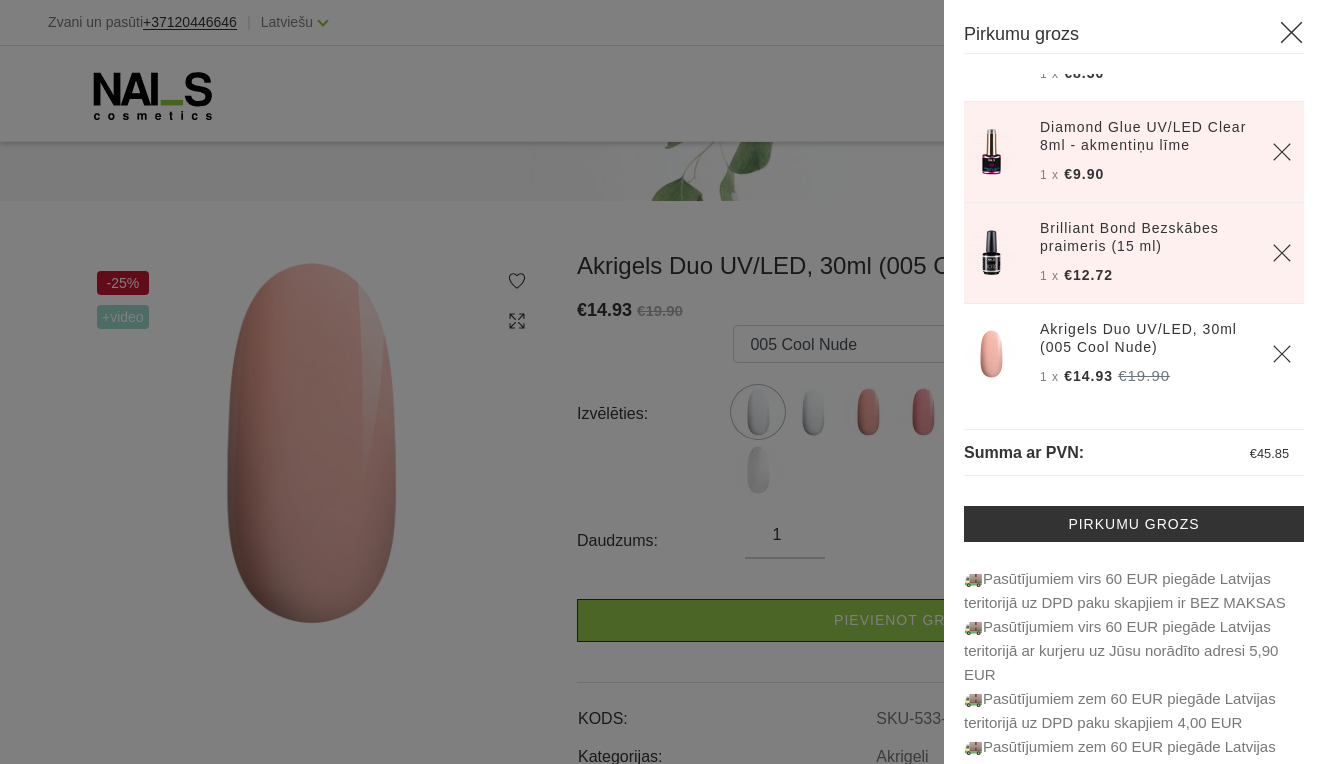 scroll, scrollTop: 72, scrollLeft: 0, axis: vertical 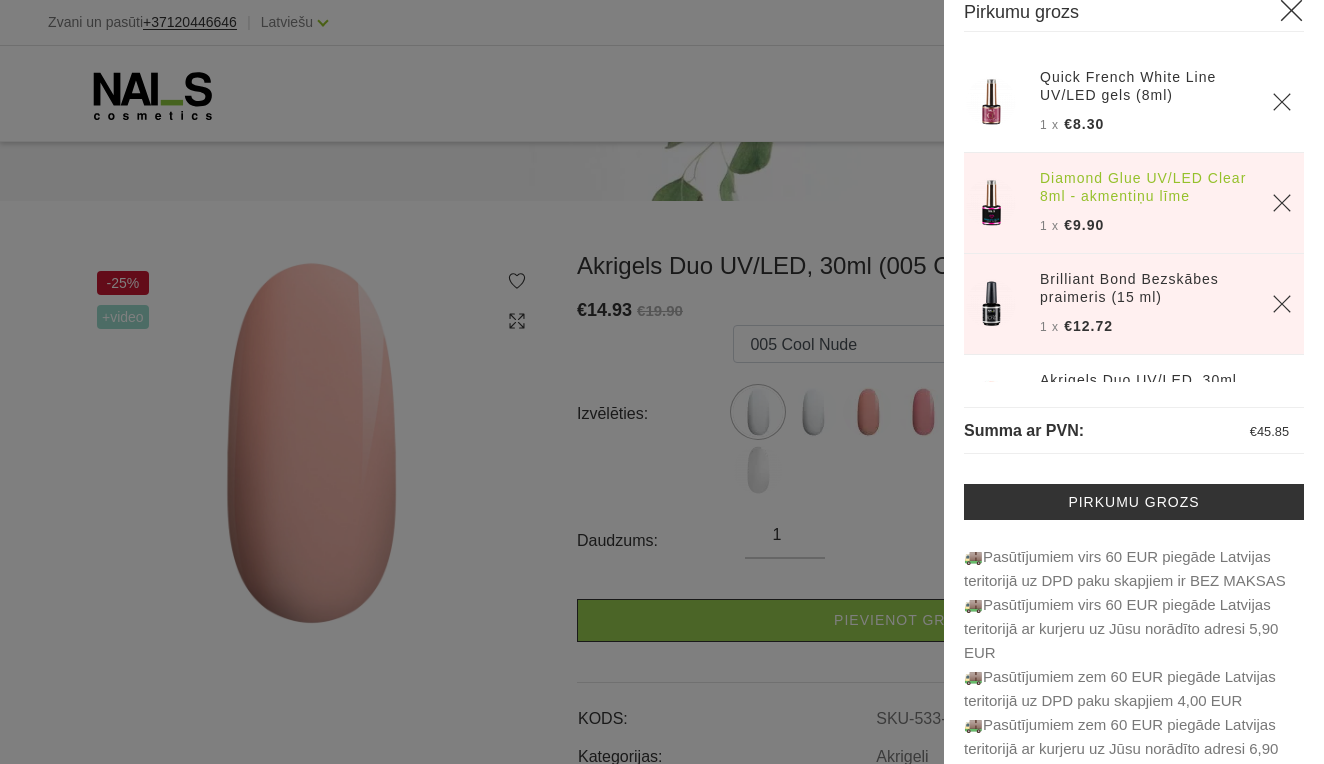 click on "Diamond Glue UV/LED Clear 8ml - akmentiņu līme" at bounding box center [1144, 187] 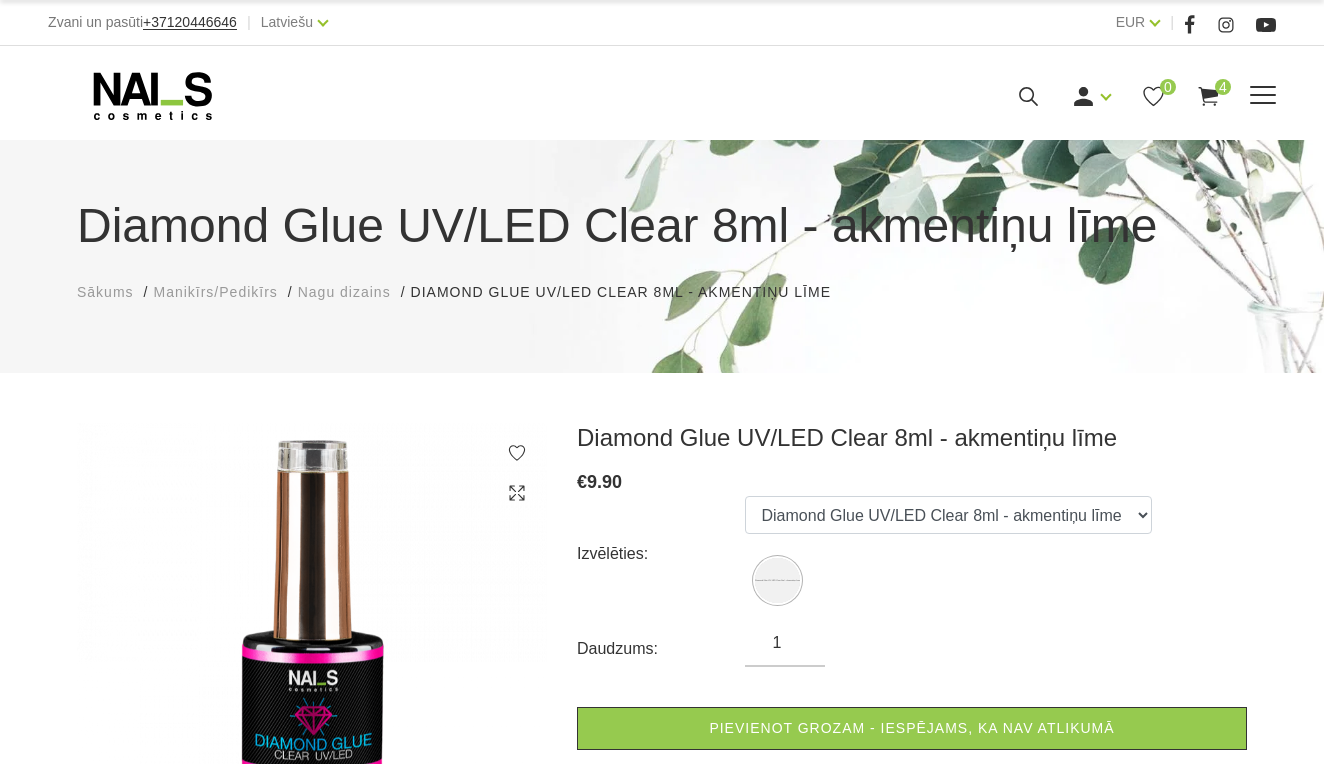 scroll, scrollTop: 0, scrollLeft: 0, axis: both 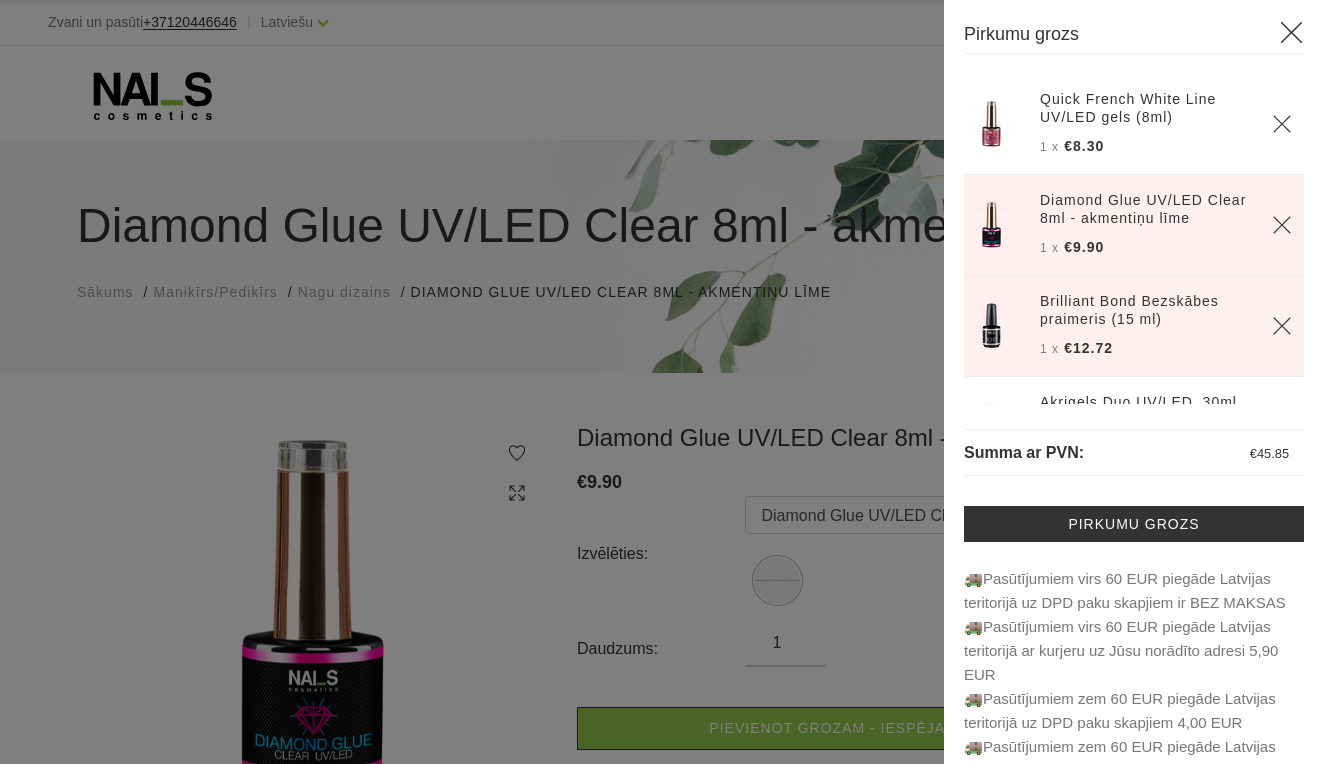 click at bounding box center [662, 382] 